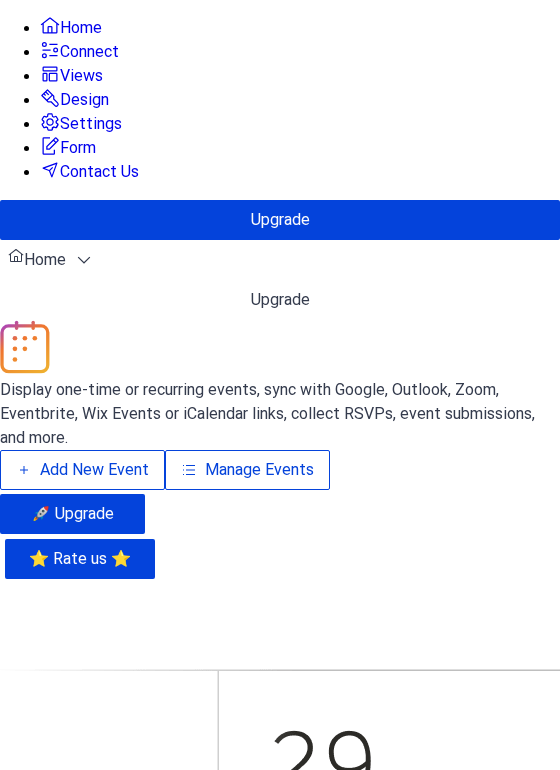 scroll, scrollTop: 0, scrollLeft: 0, axis: both 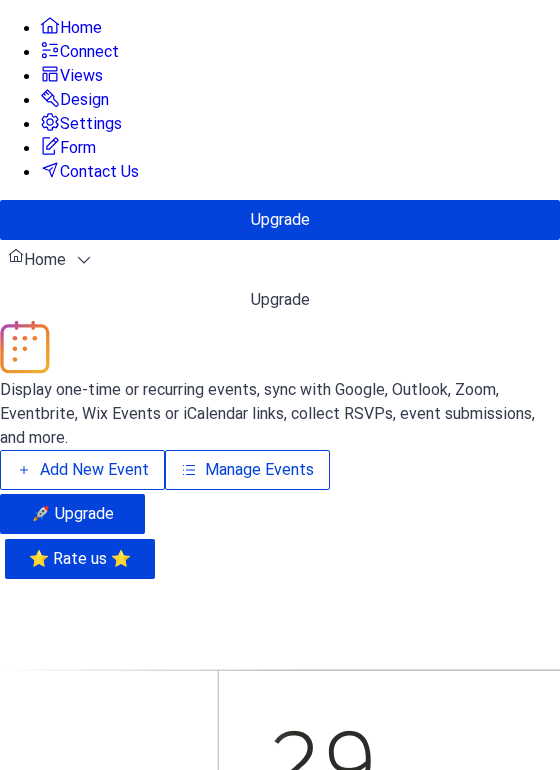 click on "Add New Event" at bounding box center [94, 470] 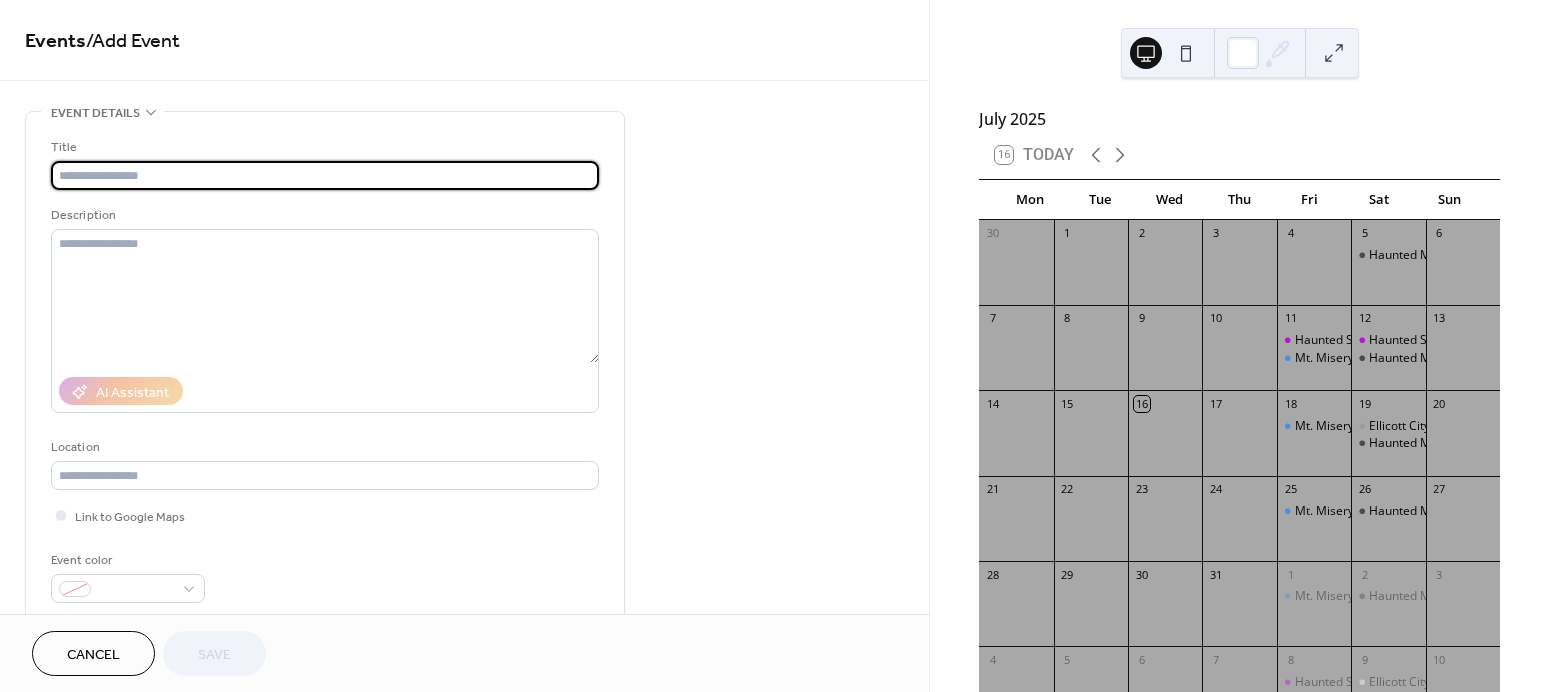 scroll, scrollTop: 0, scrollLeft: 0, axis: both 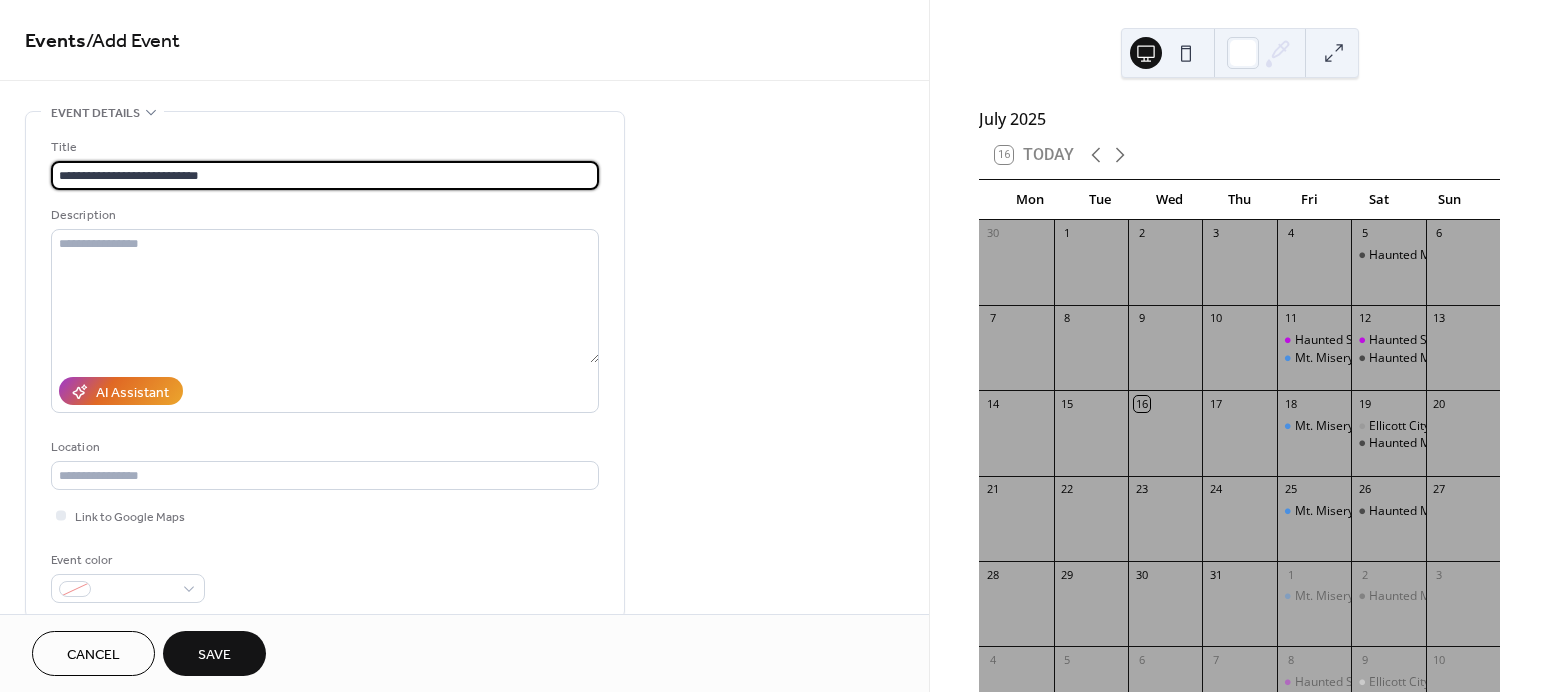 drag, startPoint x: 98, startPoint y: 176, endPoint x: 51, endPoint y: 175, distance: 47.010635 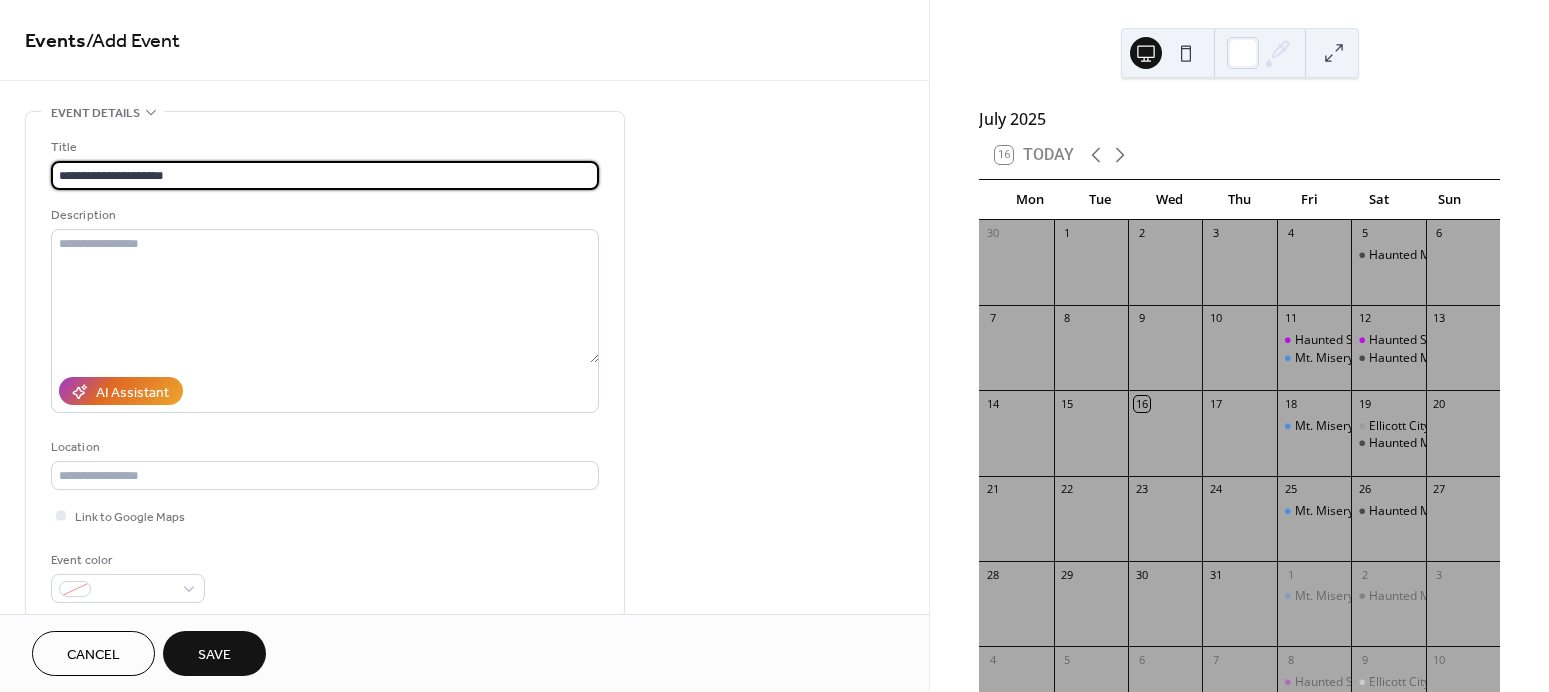 click on "**********" at bounding box center (325, 175) 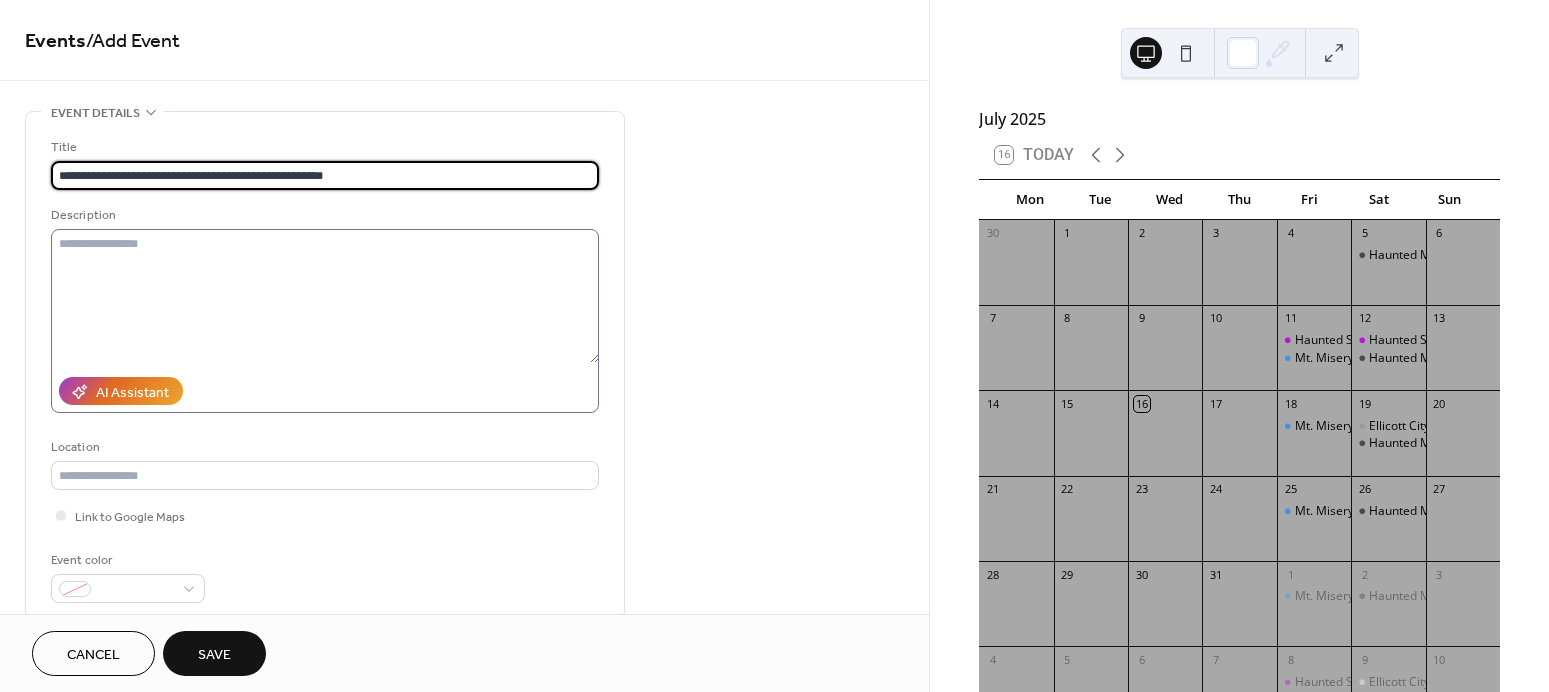 type on "**********" 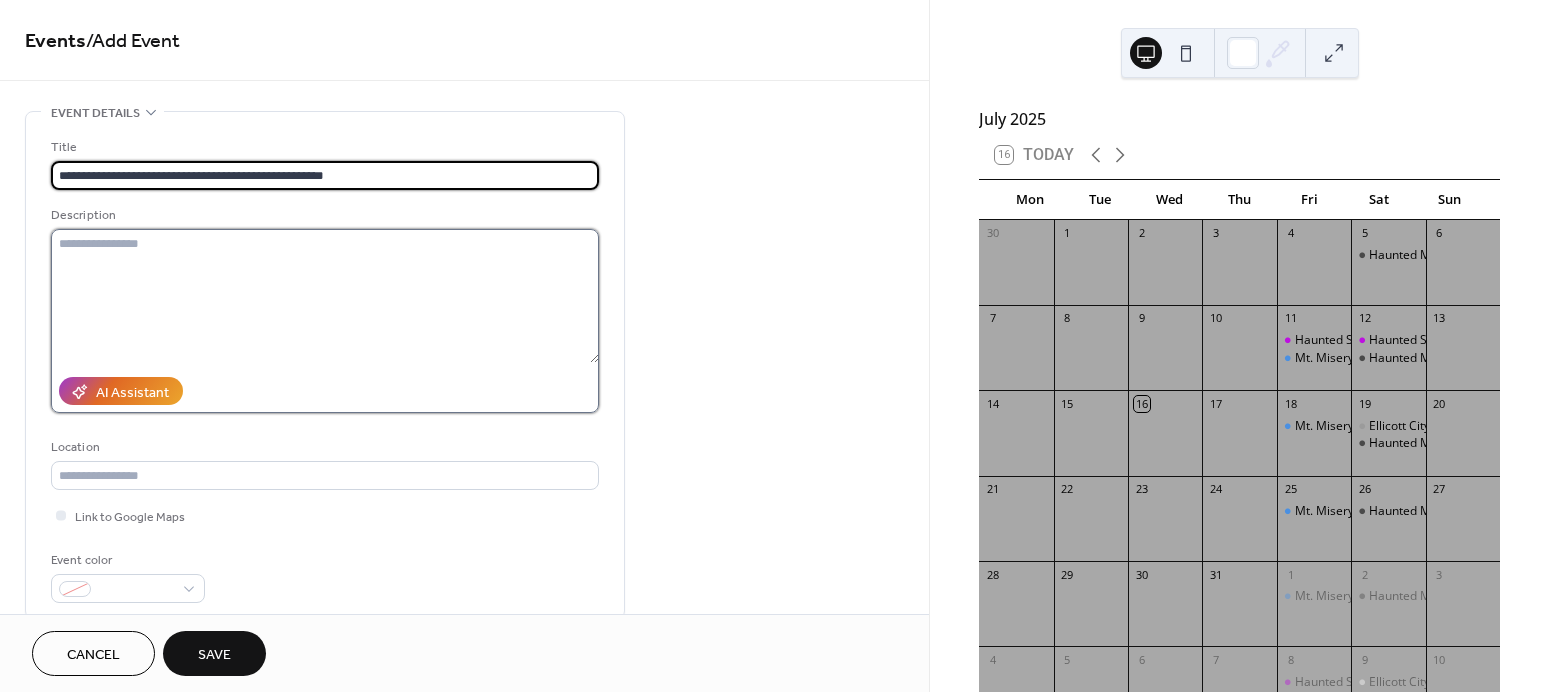 click at bounding box center (325, 296) 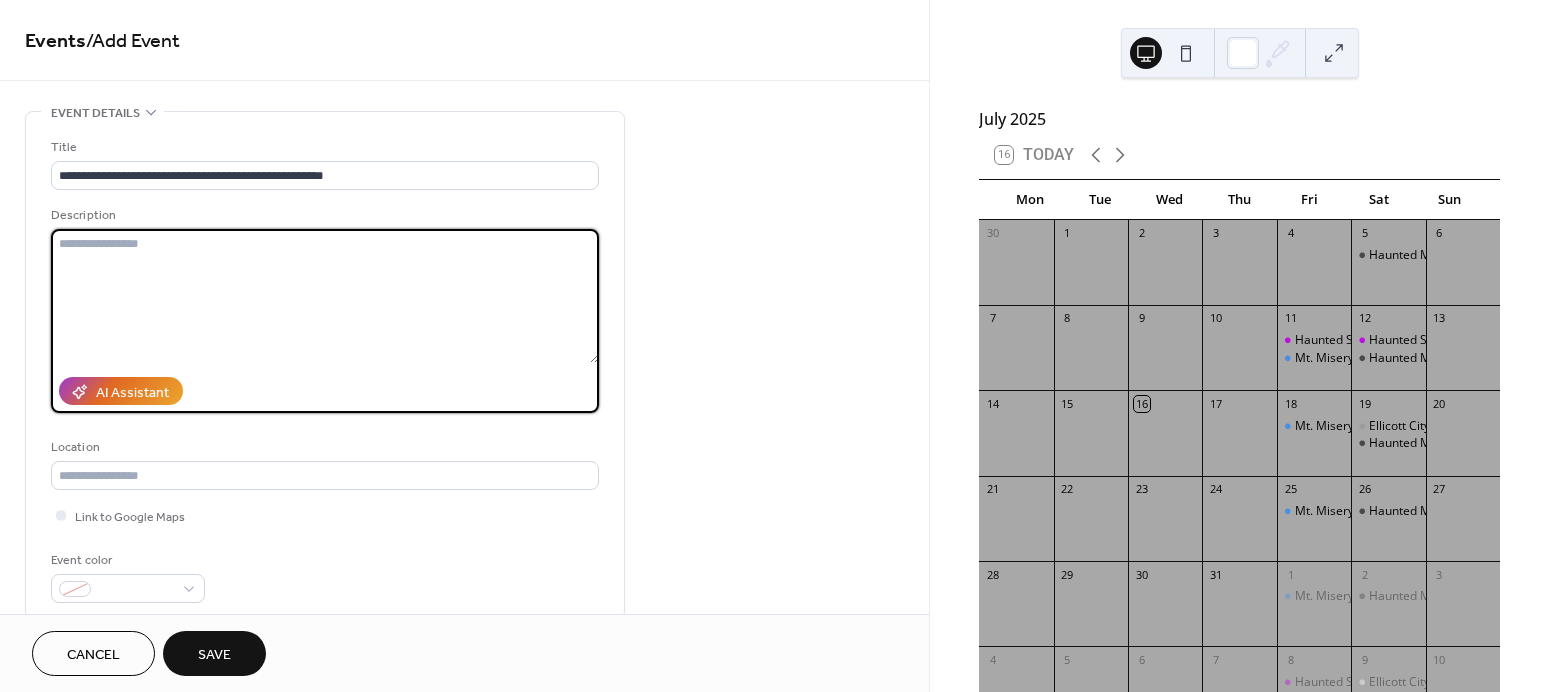 paste on "**********" 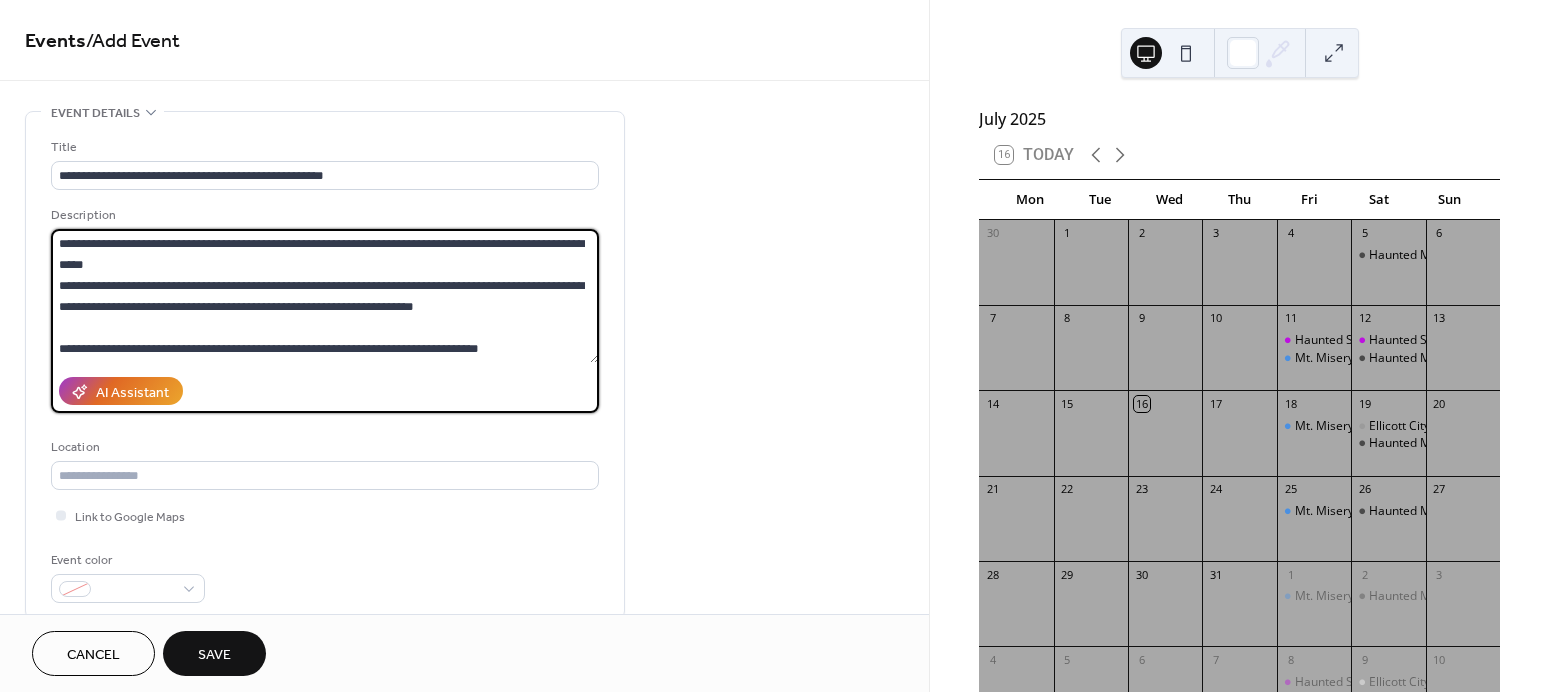 scroll, scrollTop: 228, scrollLeft: 0, axis: vertical 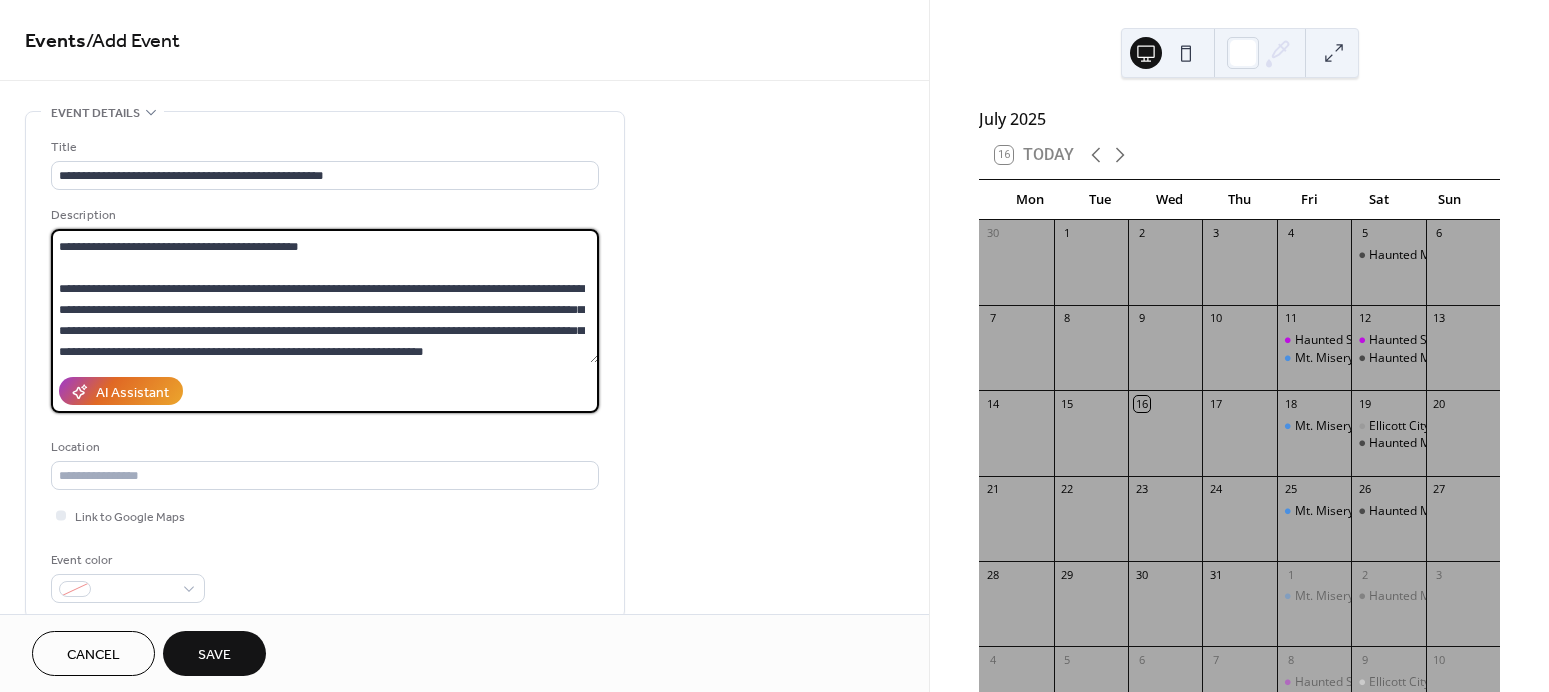 click at bounding box center (325, 296) 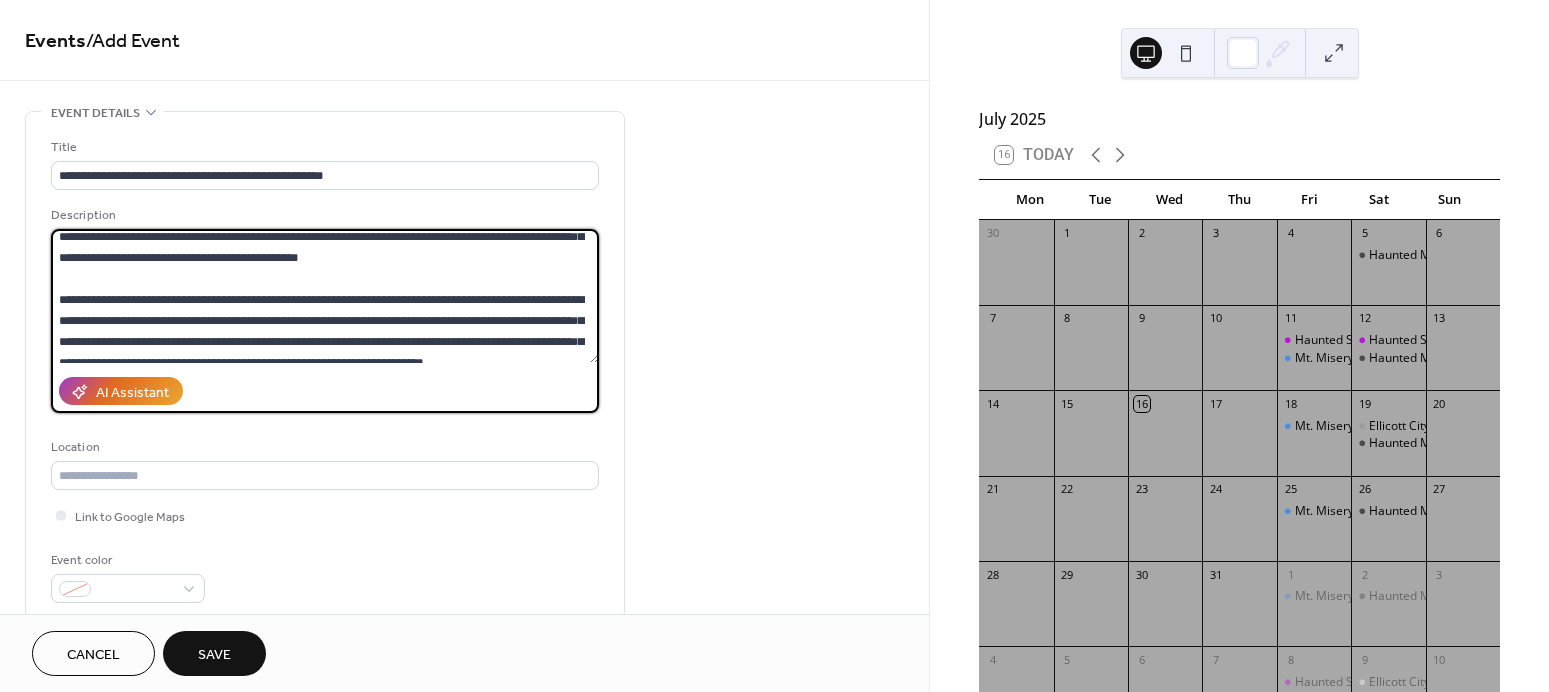 scroll, scrollTop: 210, scrollLeft: 0, axis: vertical 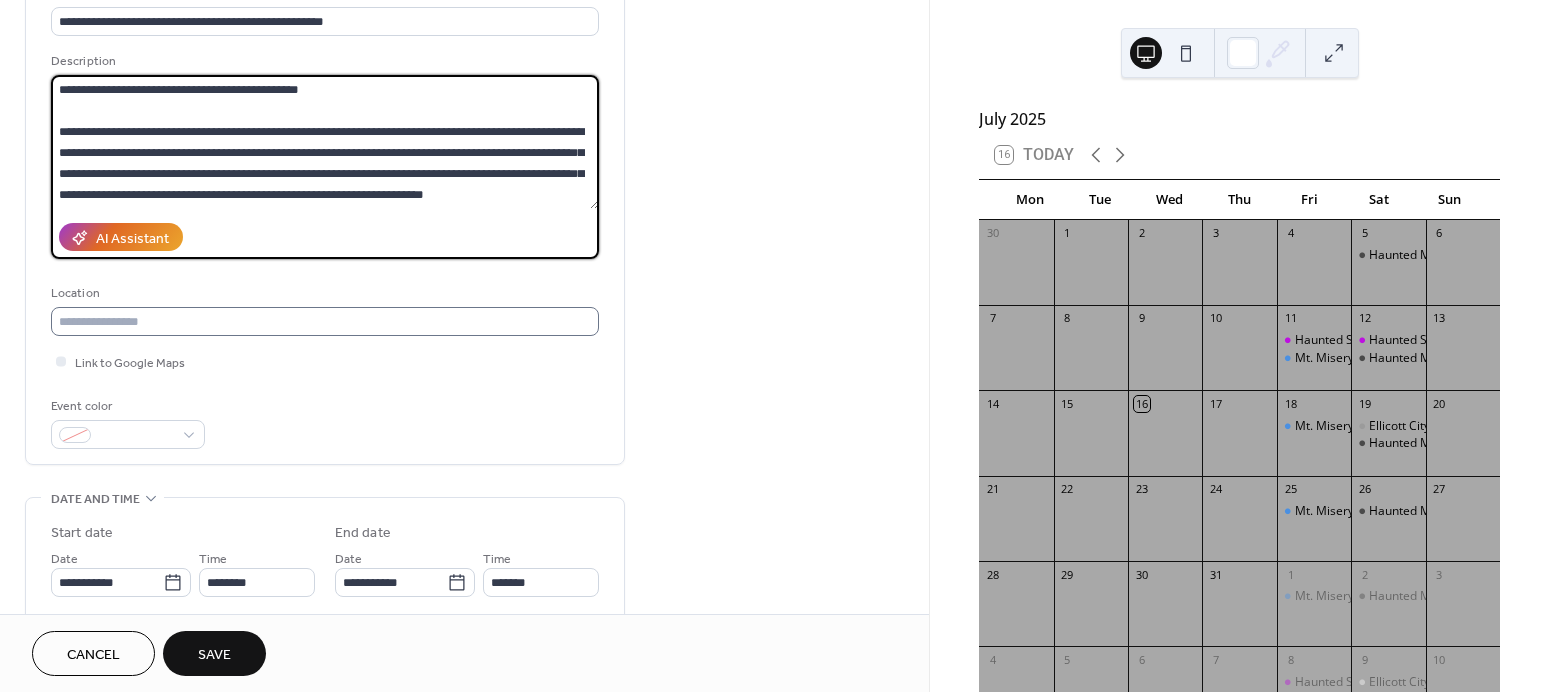 type on "**********" 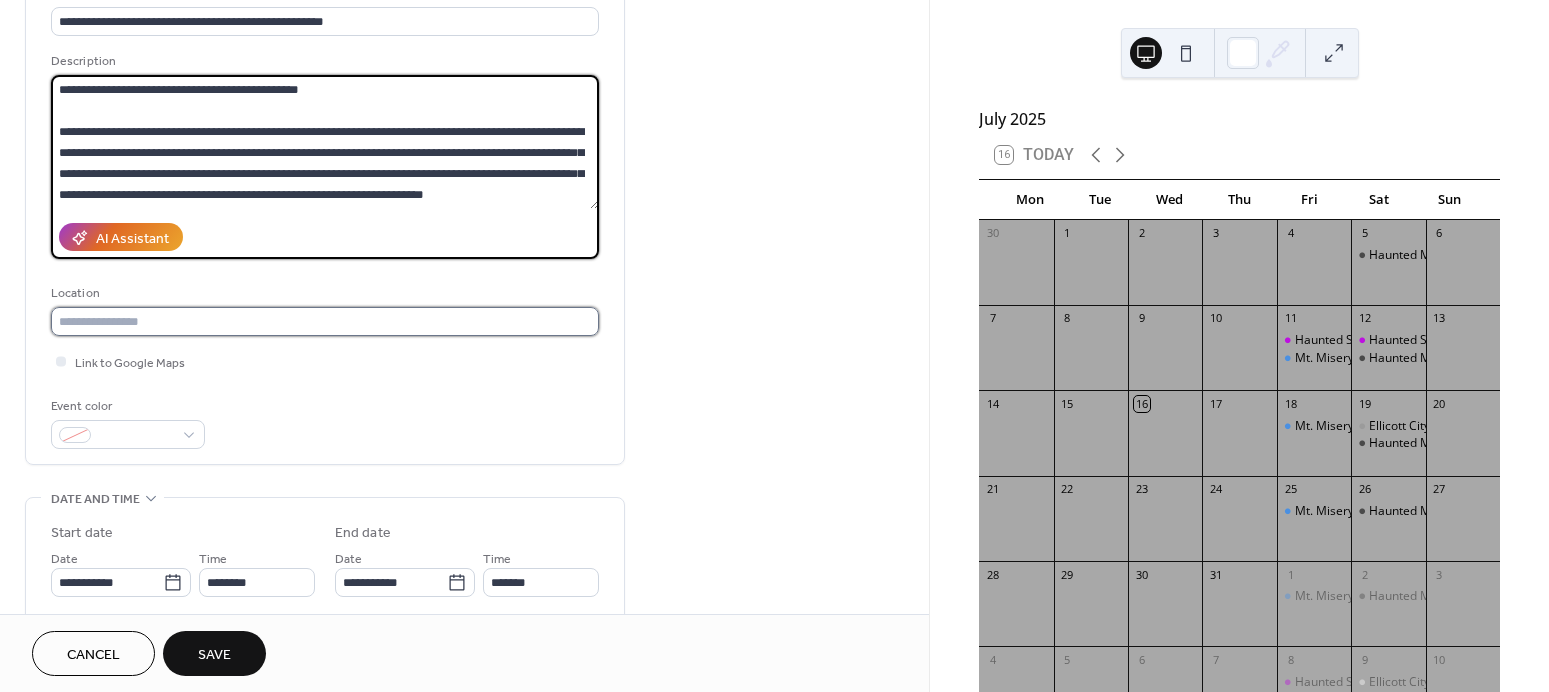 click at bounding box center [325, 321] 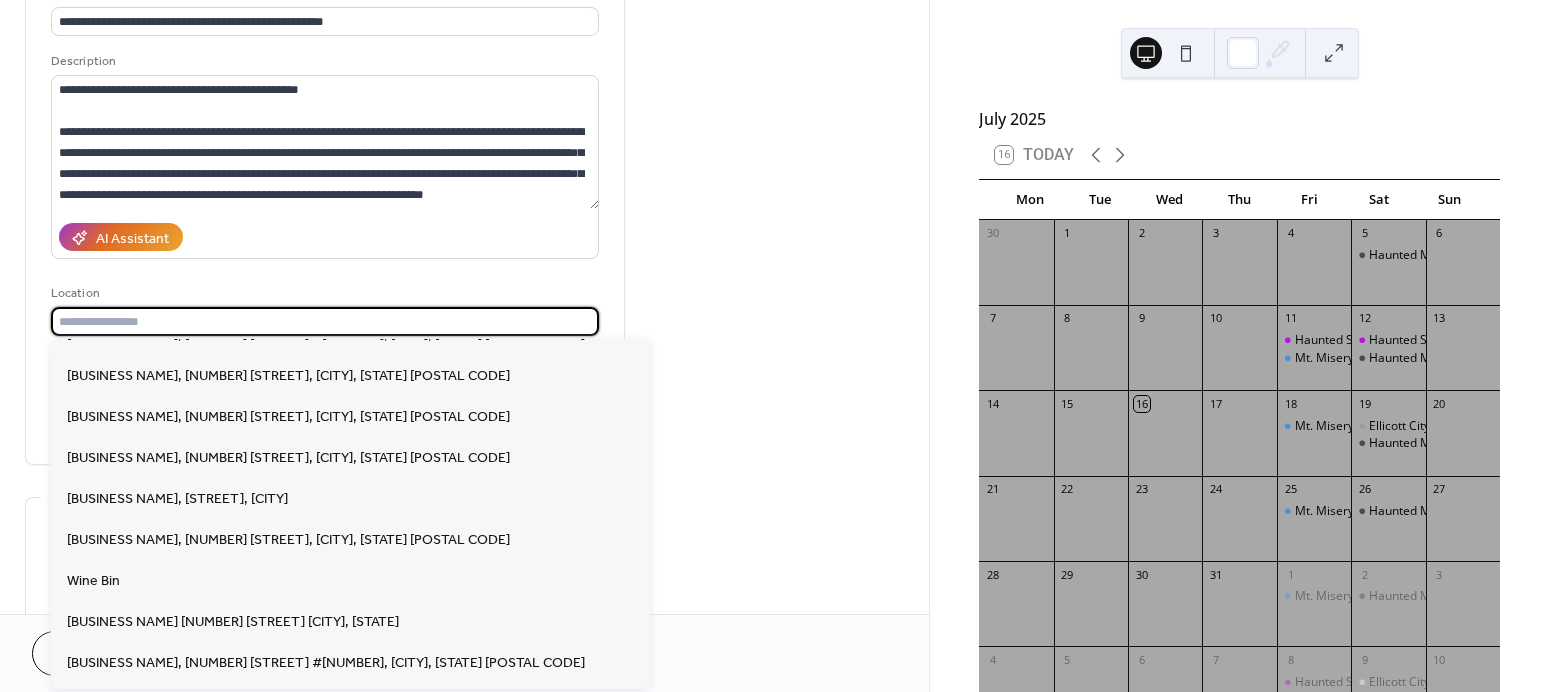 scroll, scrollTop: 2981, scrollLeft: 0, axis: vertical 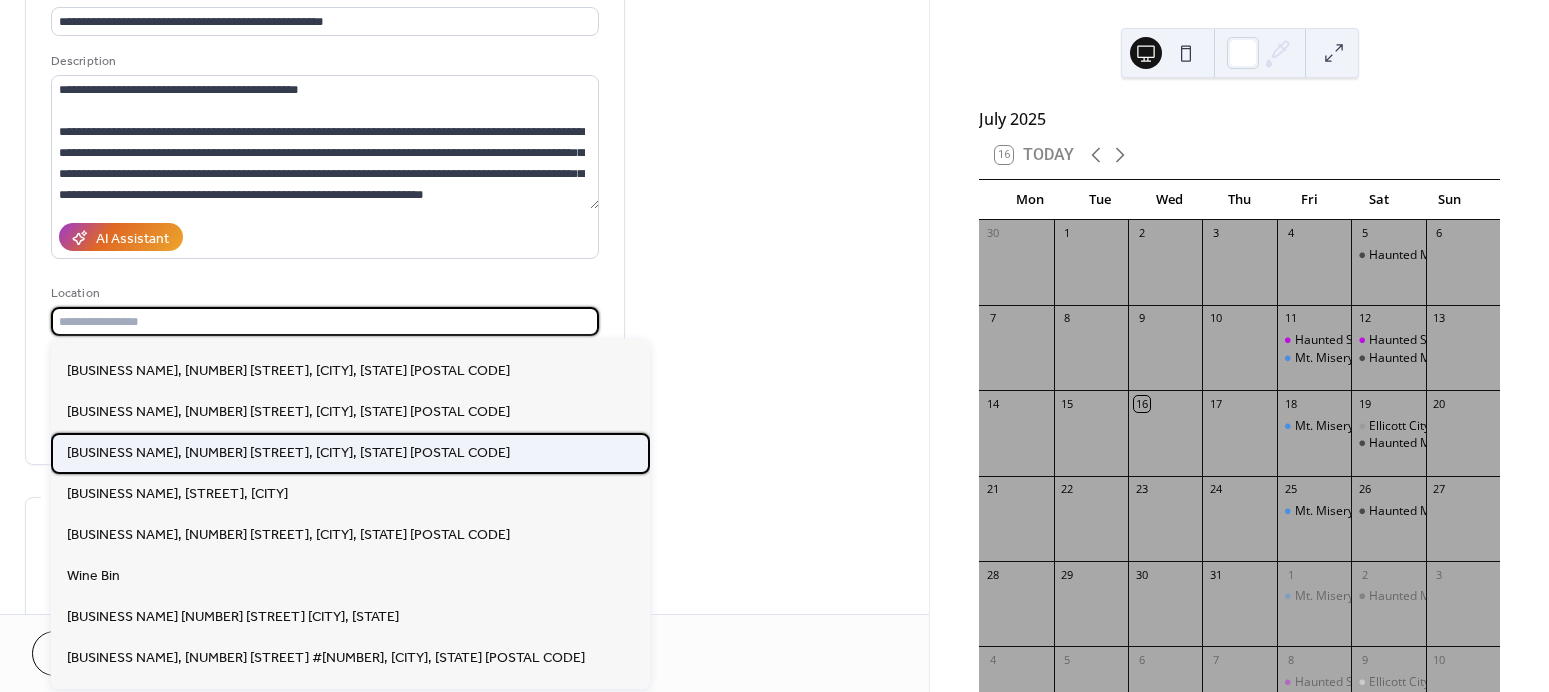 click on "The Wine Bin, 8390 Main Street, Ellicott City, MD 21044" at bounding box center [288, 453] 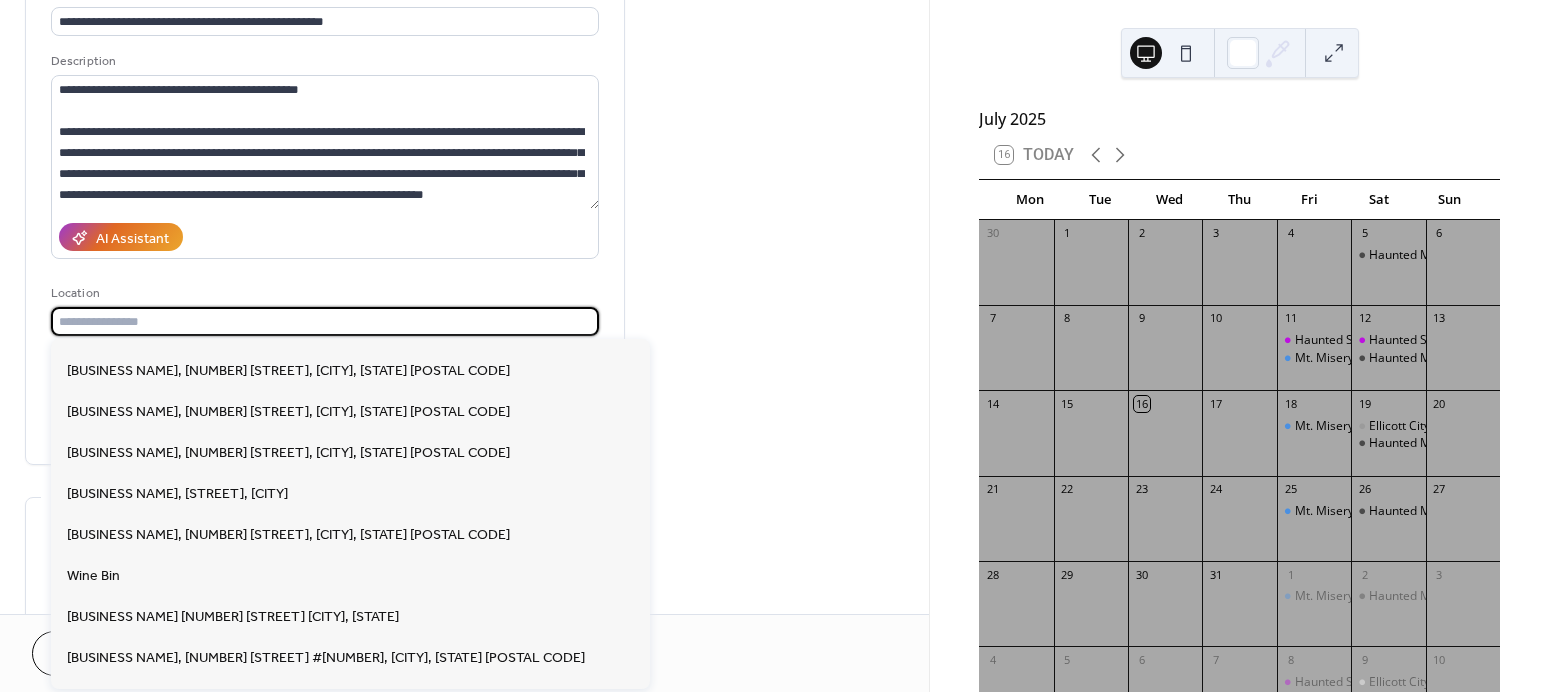 type on "**********" 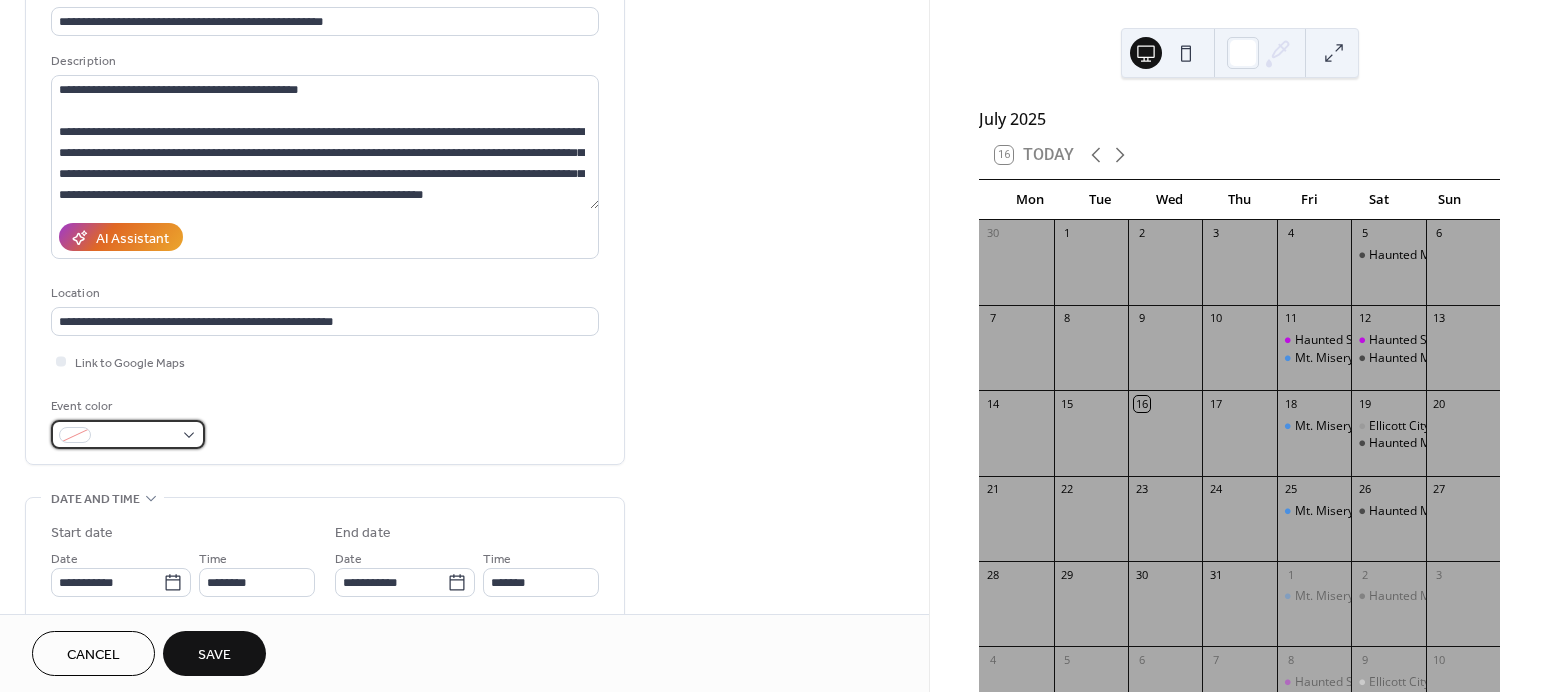 click at bounding box center (136, 436) 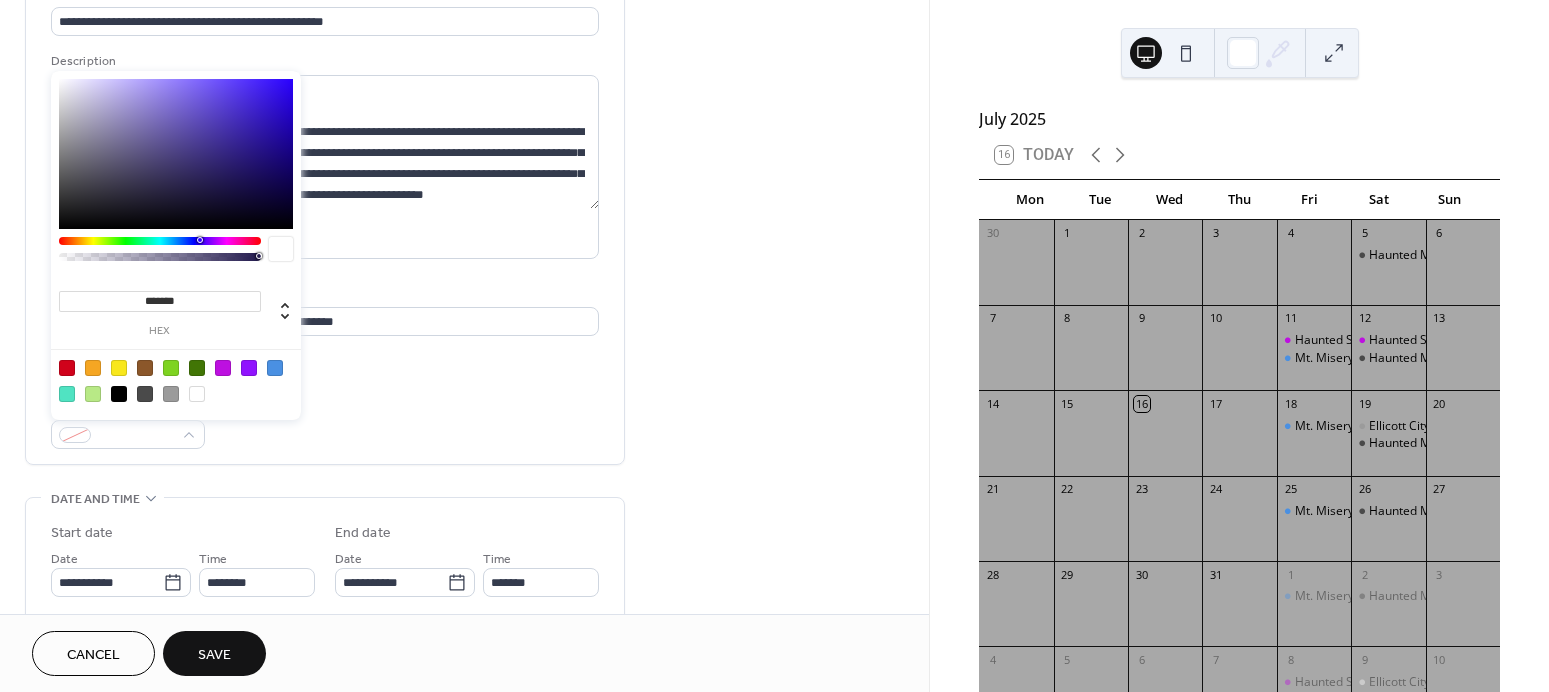 click at bounding box center (119, 394) 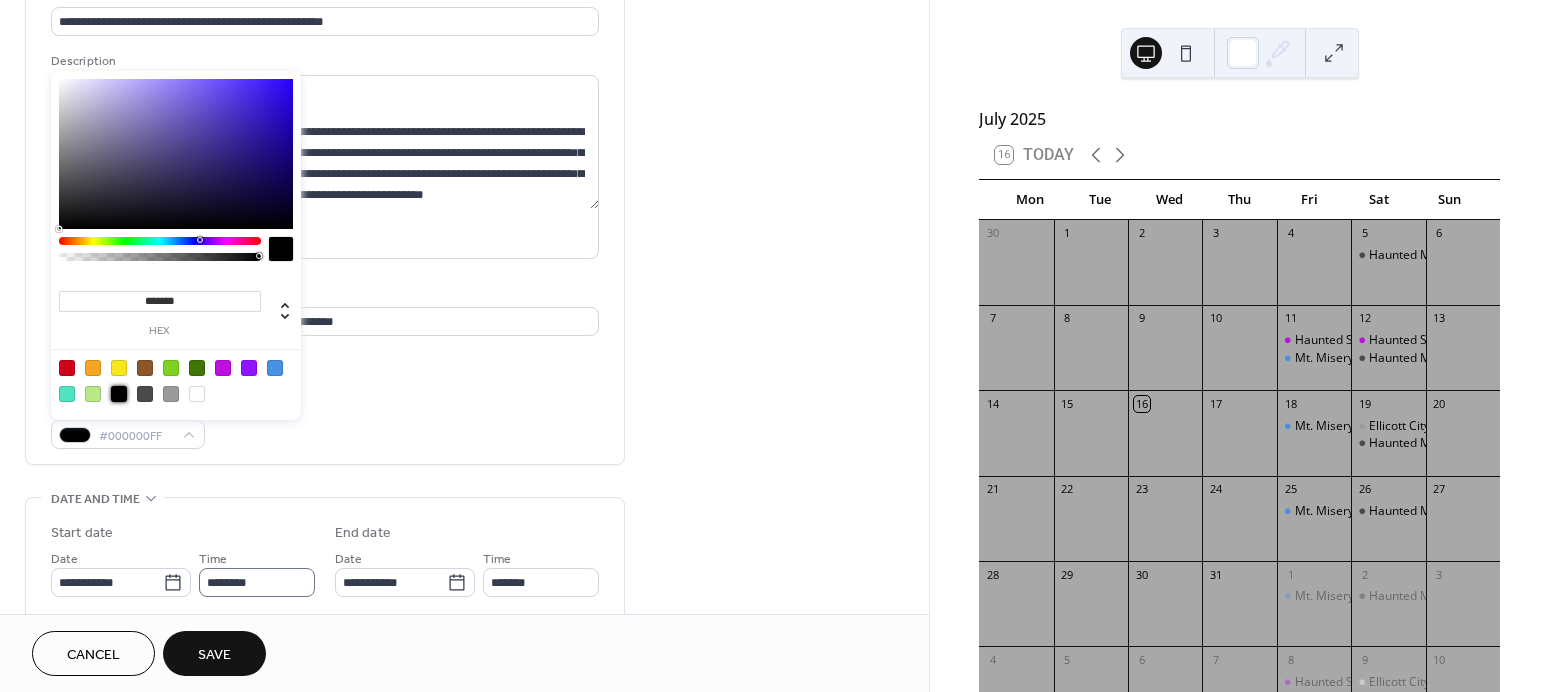 drag, startPoint x: 171, startPoint y: 577, endPoint x: 236, endPoint y: 573, distance: 65.12296 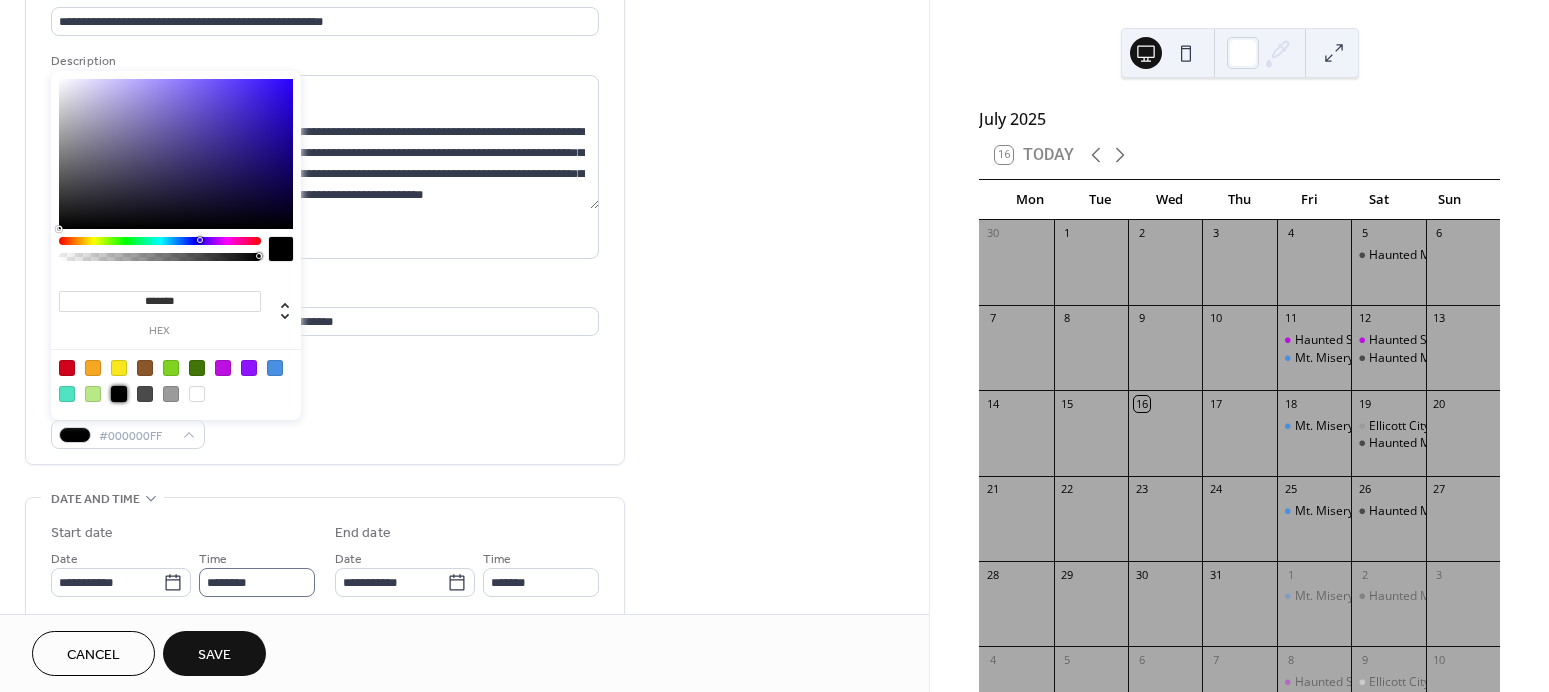 click 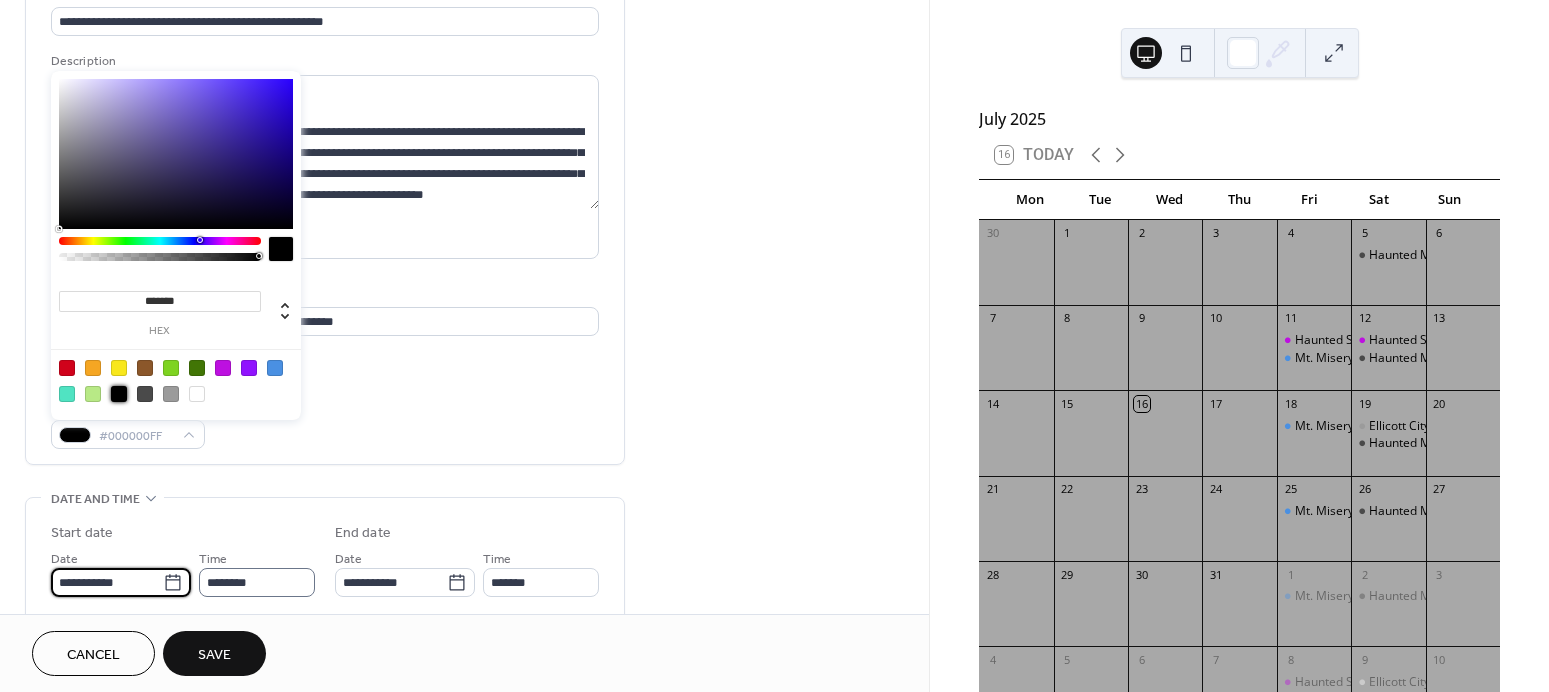 click on "**********" at bounding box center (107, 582) 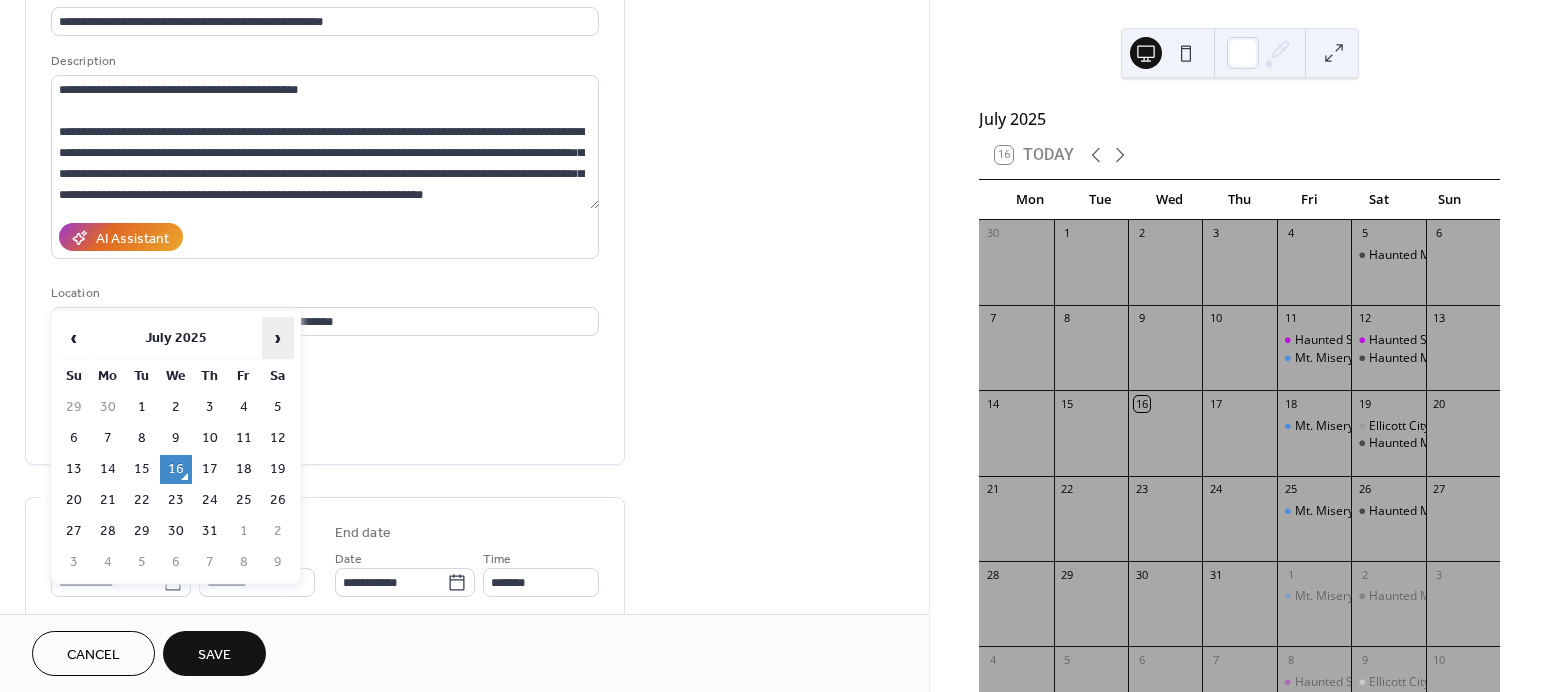 click on "›" at bounding box center (278, 338) 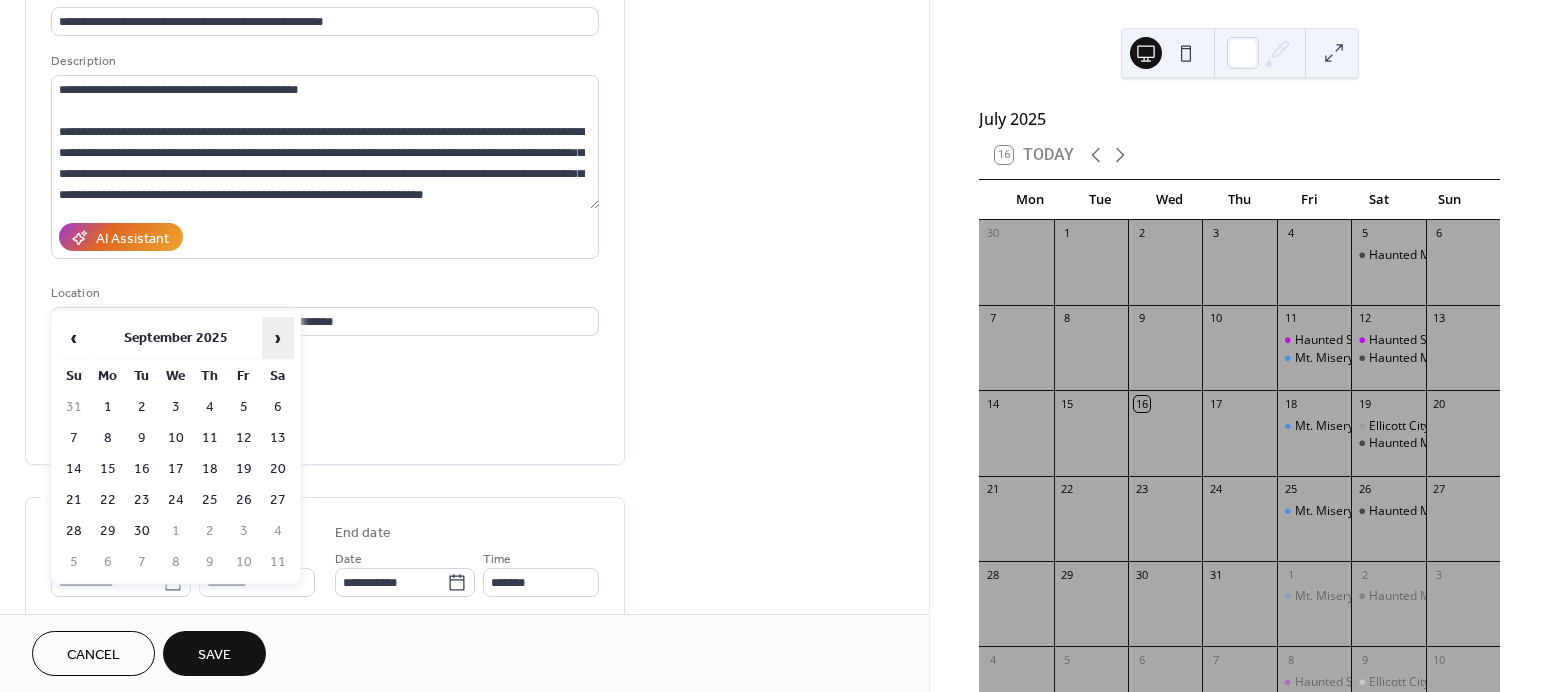 click on "›" at bounding box center (278, 338) 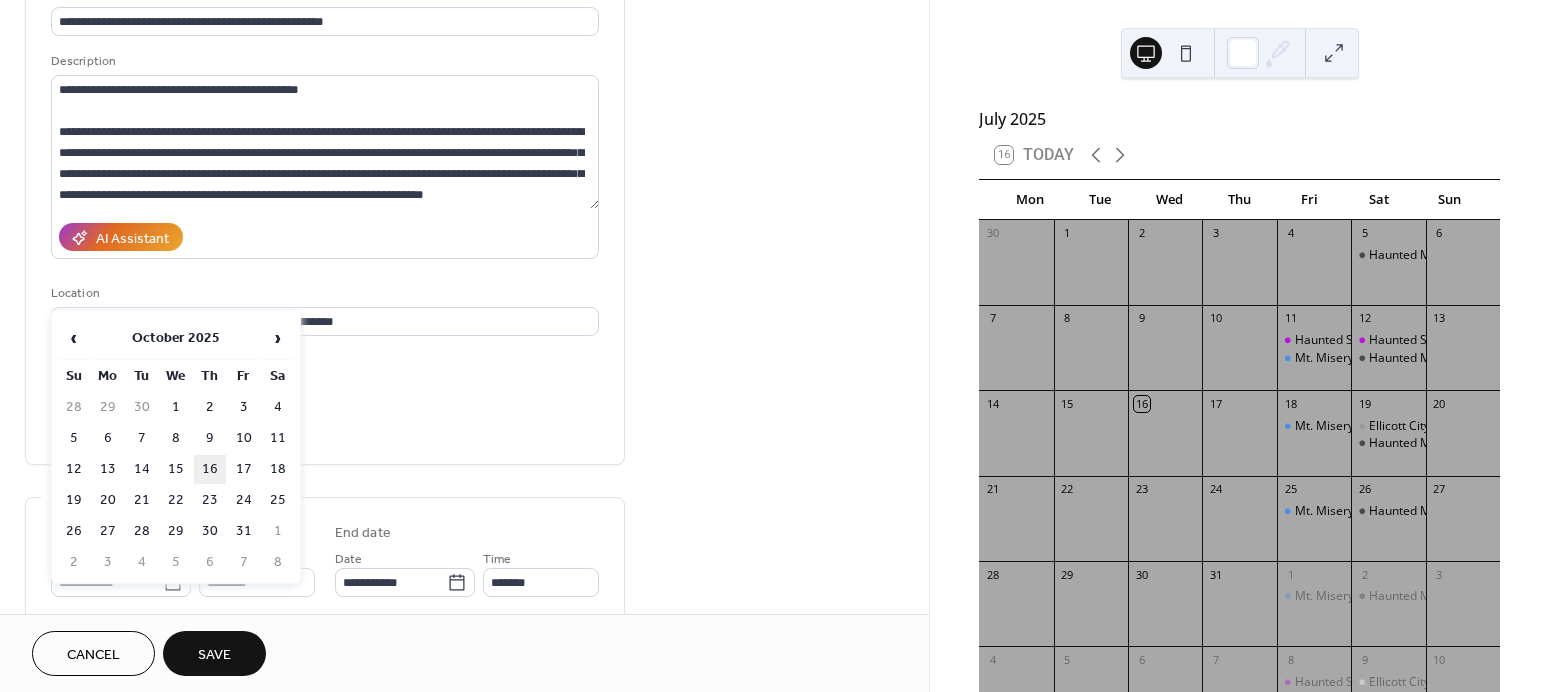 click on "16" at bounding box center (210, 469) 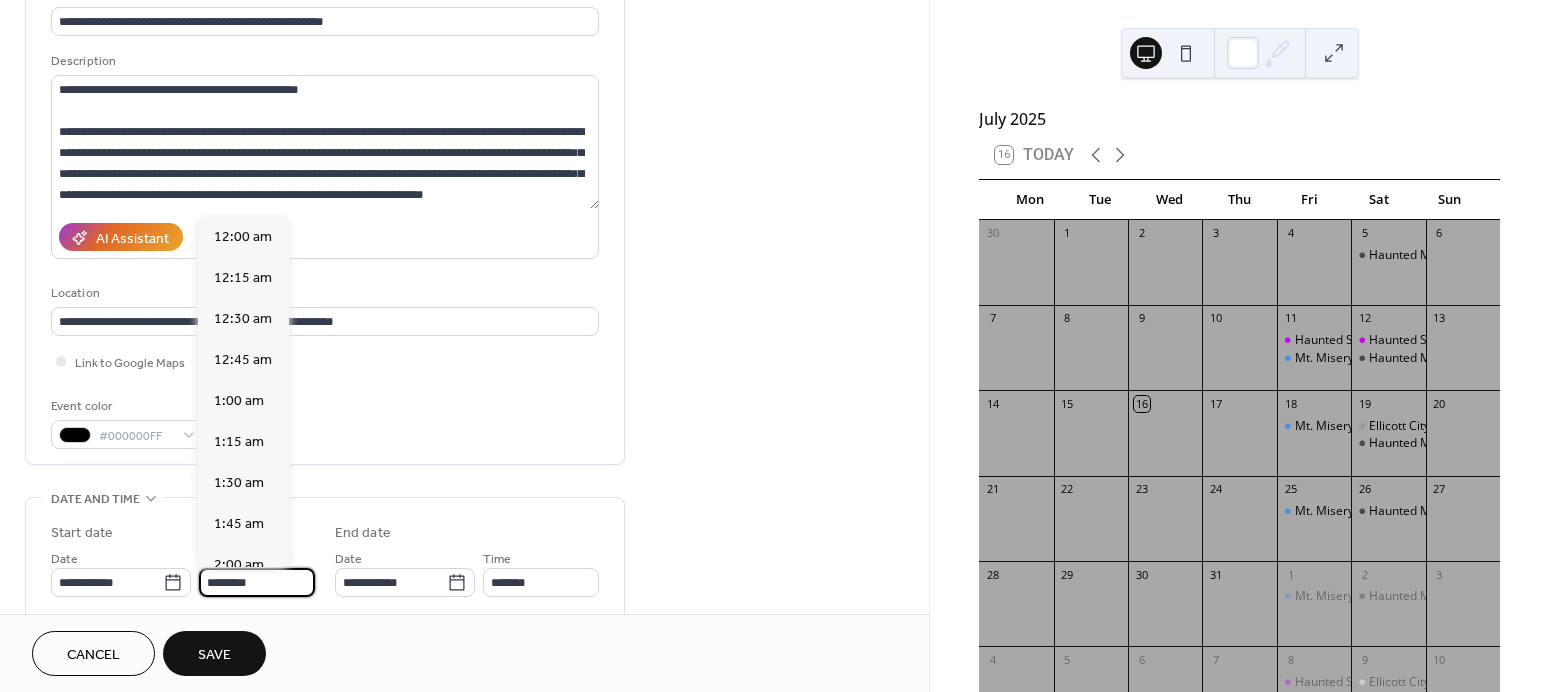 scroll, scrollTop: 1948, scrollLeft: 0, axis: vertical 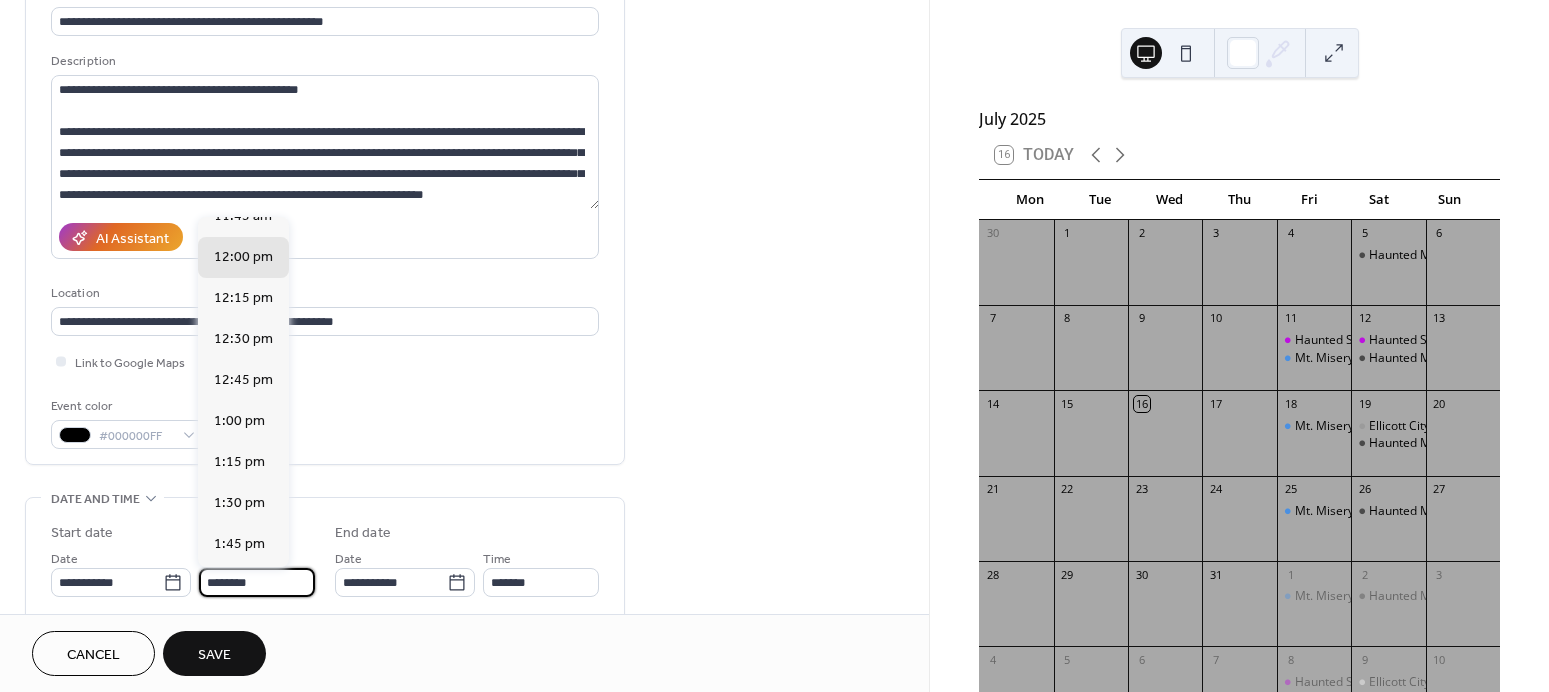 drag, startPoint x: 219, startPoint y: 580, endPoint x: 208, endPoint y: 580, distance: 11 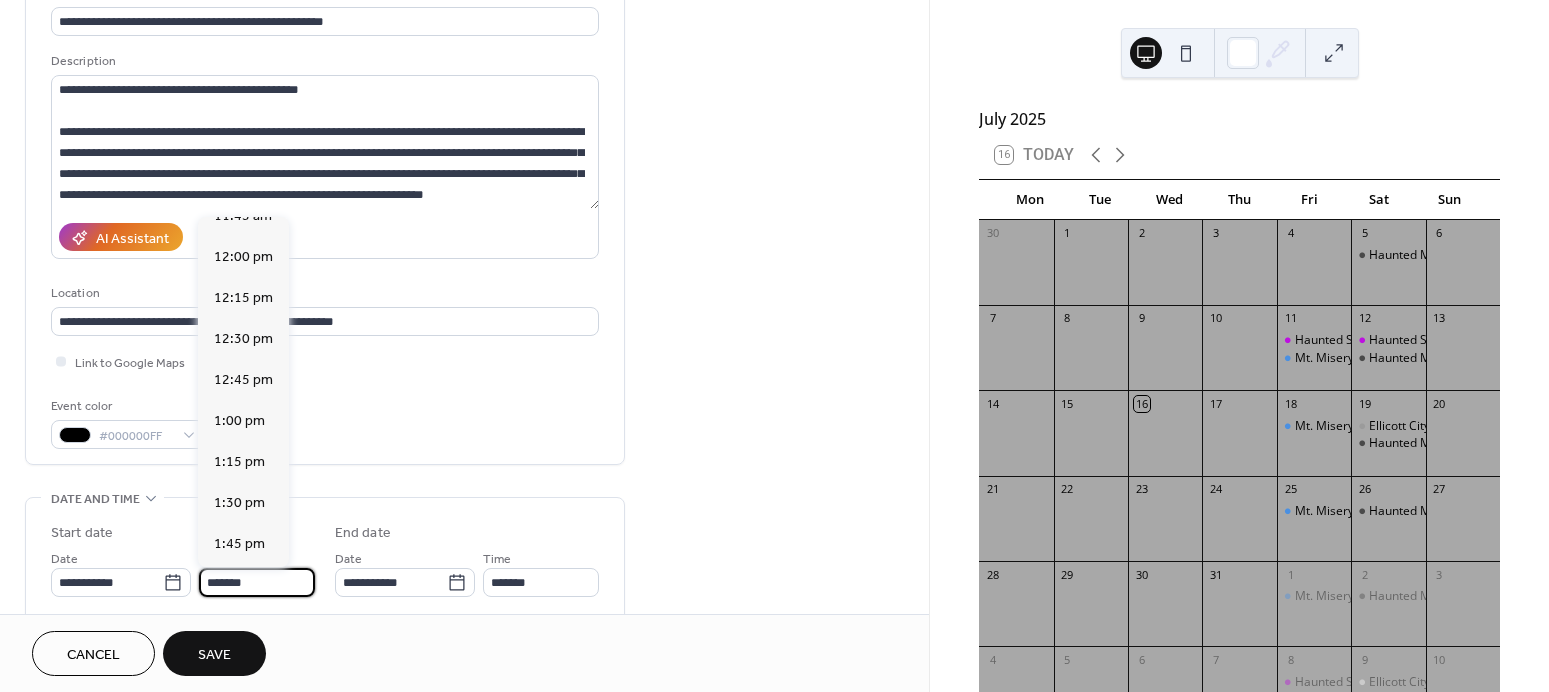 scroll, scrollTop: 2923, scrollLeft: 0, axis: vertical 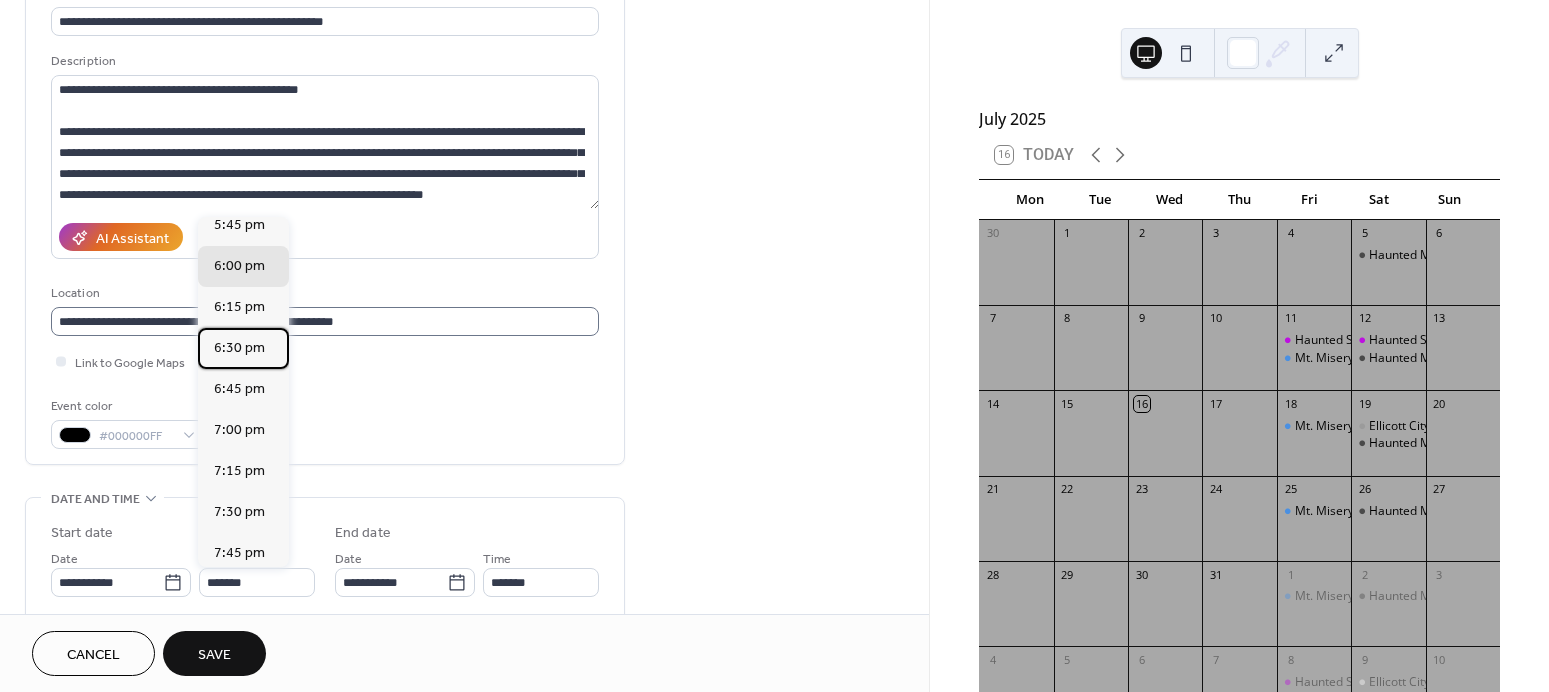 click on "6:30 pm" at bounding box center (239, 347) 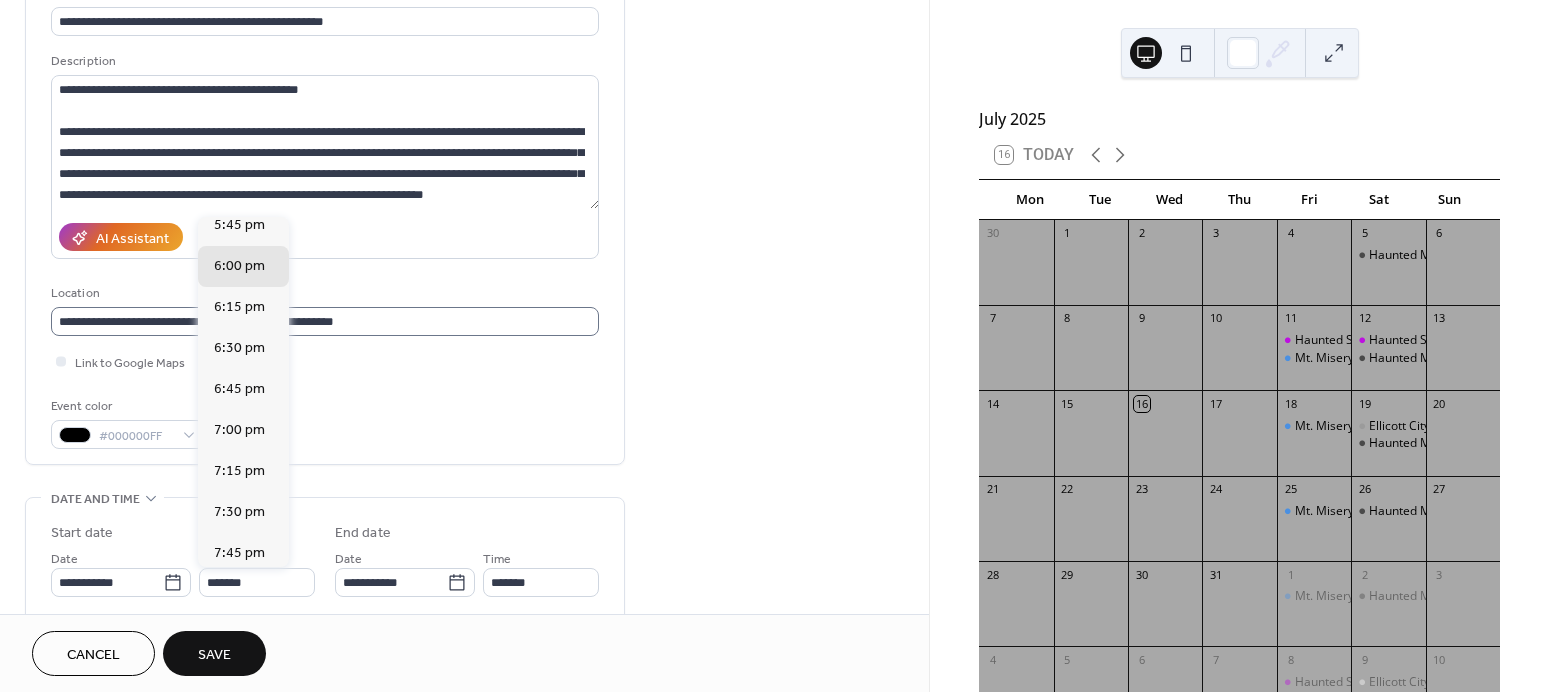 type on "*******" 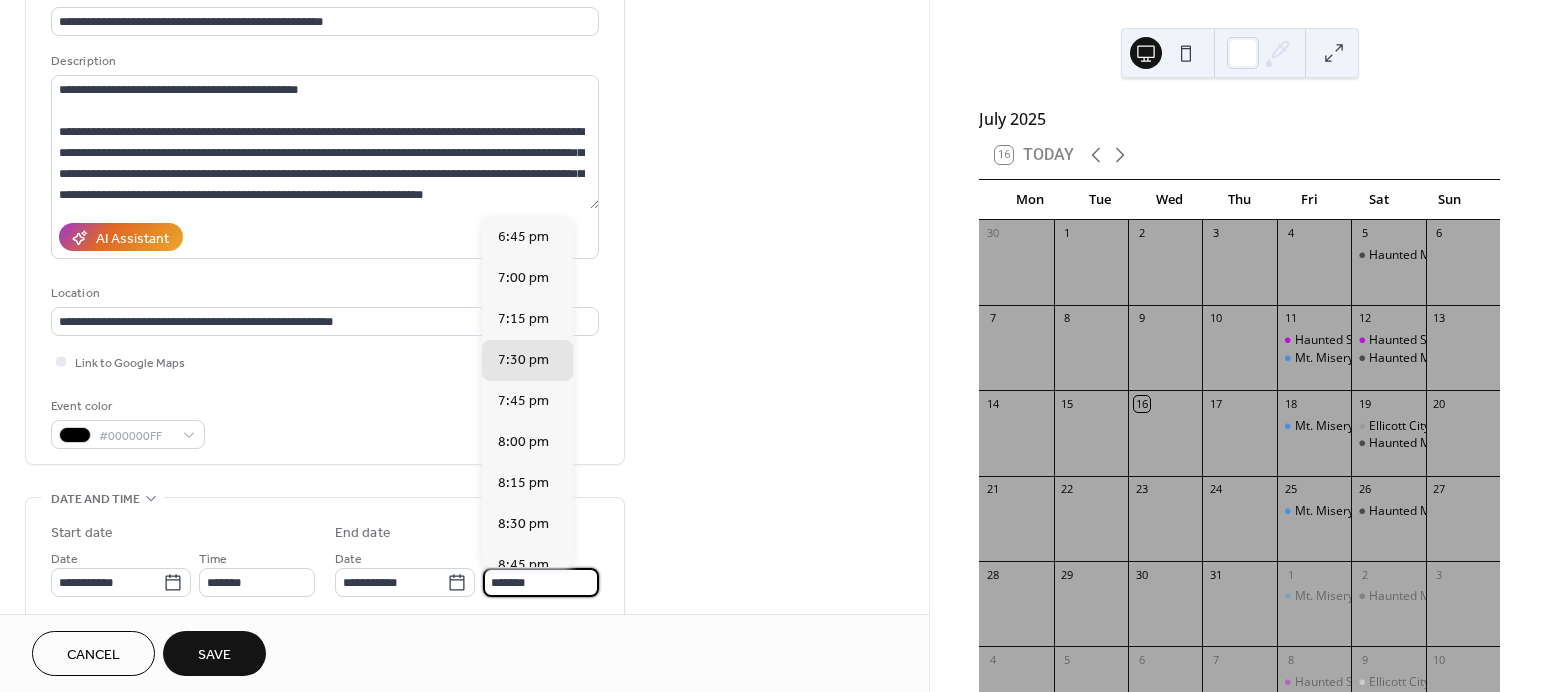 scroll, scrollTop: 0, scrollLeft: 0, axis: both 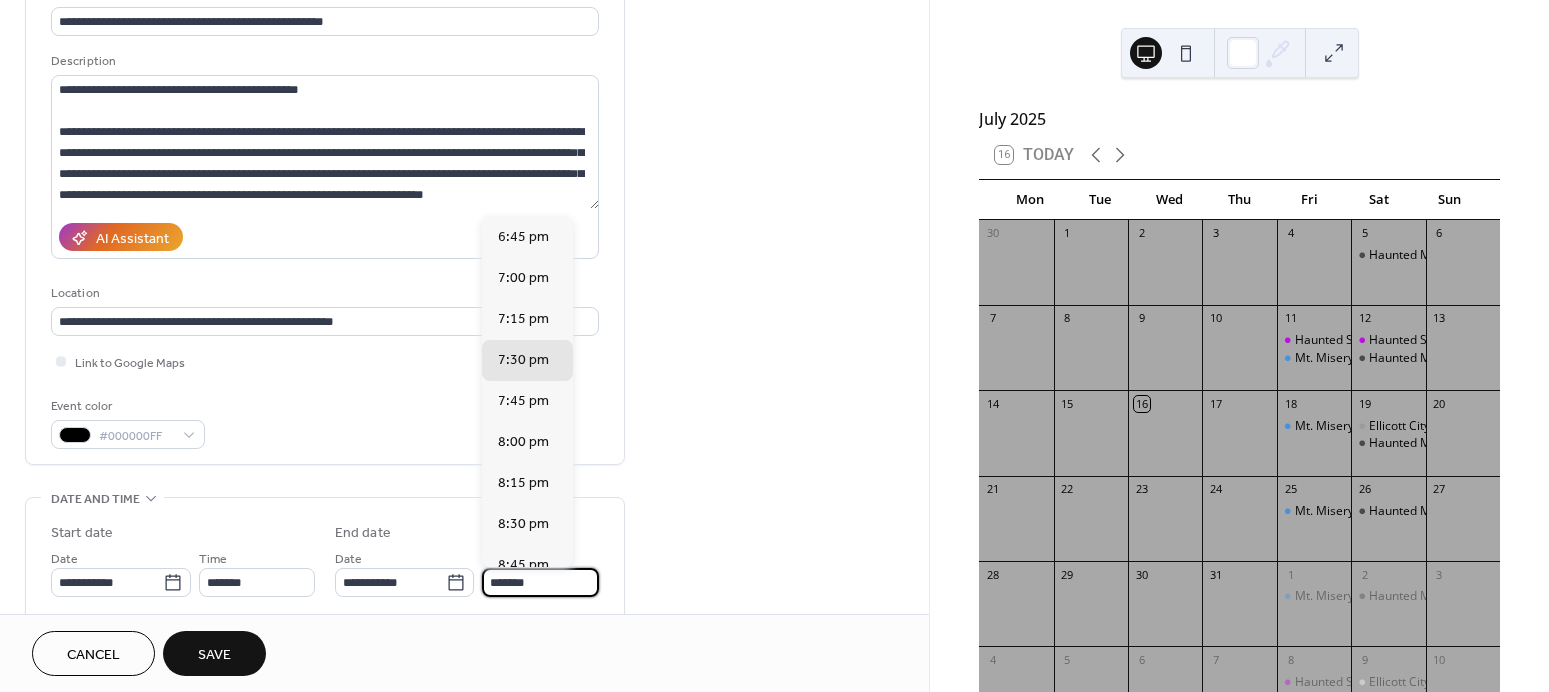 click on "*******" at bounding box center (540, 582) 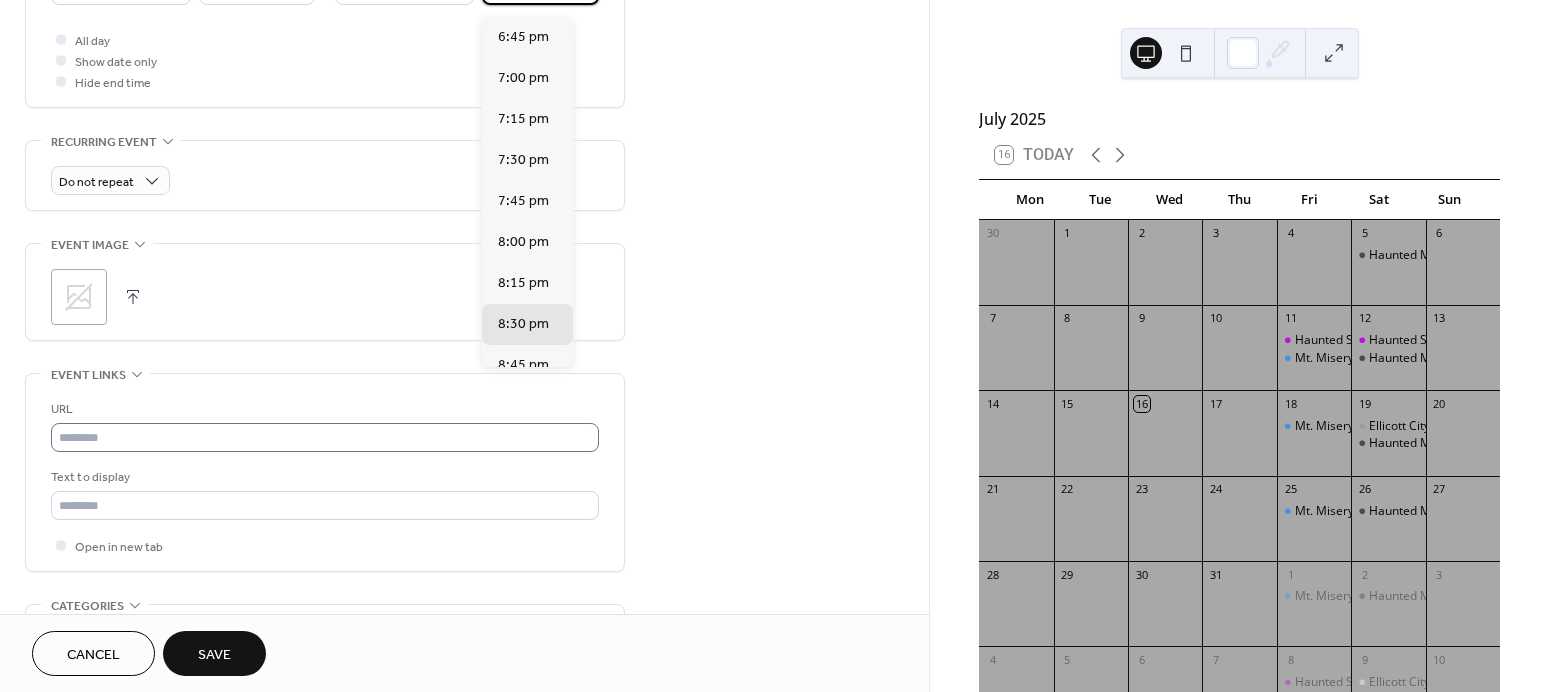 scroll, scrollTop: 749, scrollLeft: 0, axis: vertical 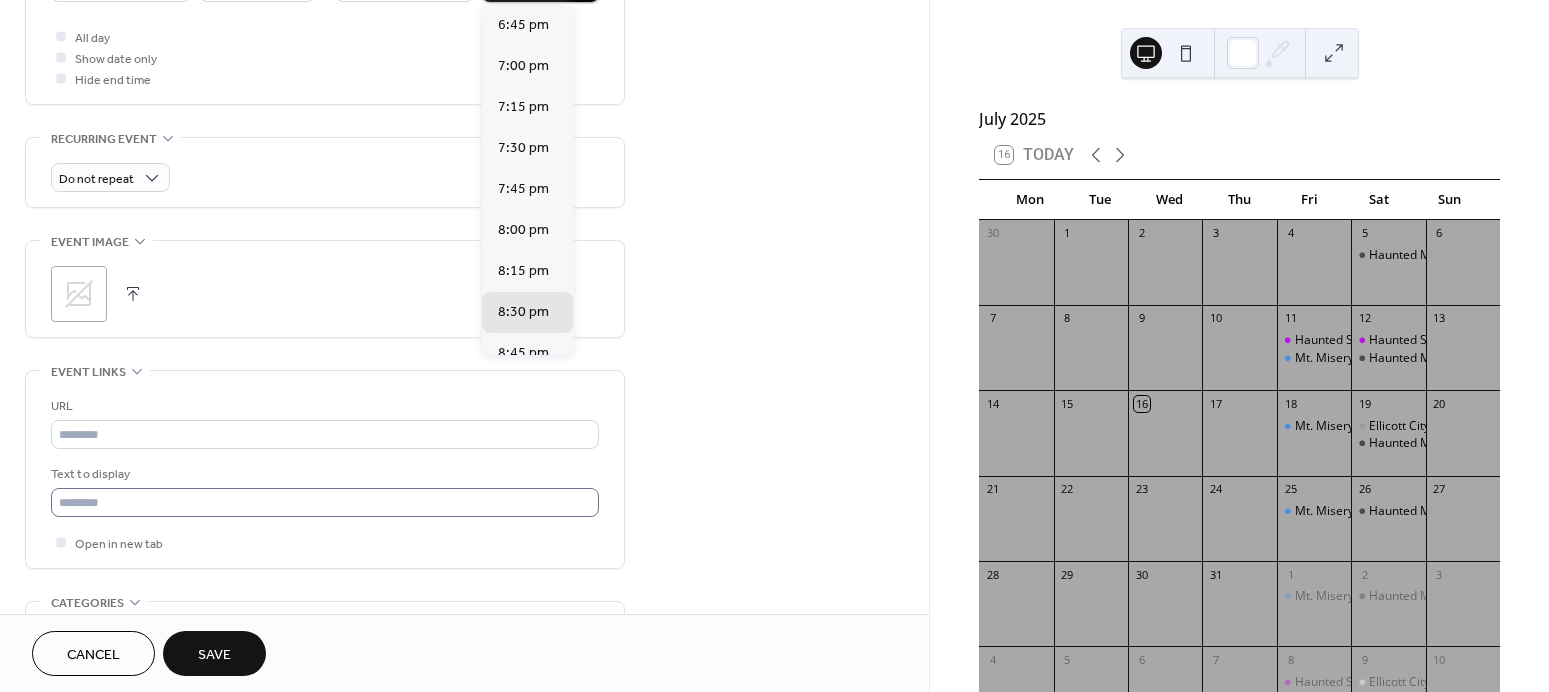 type on "*******" 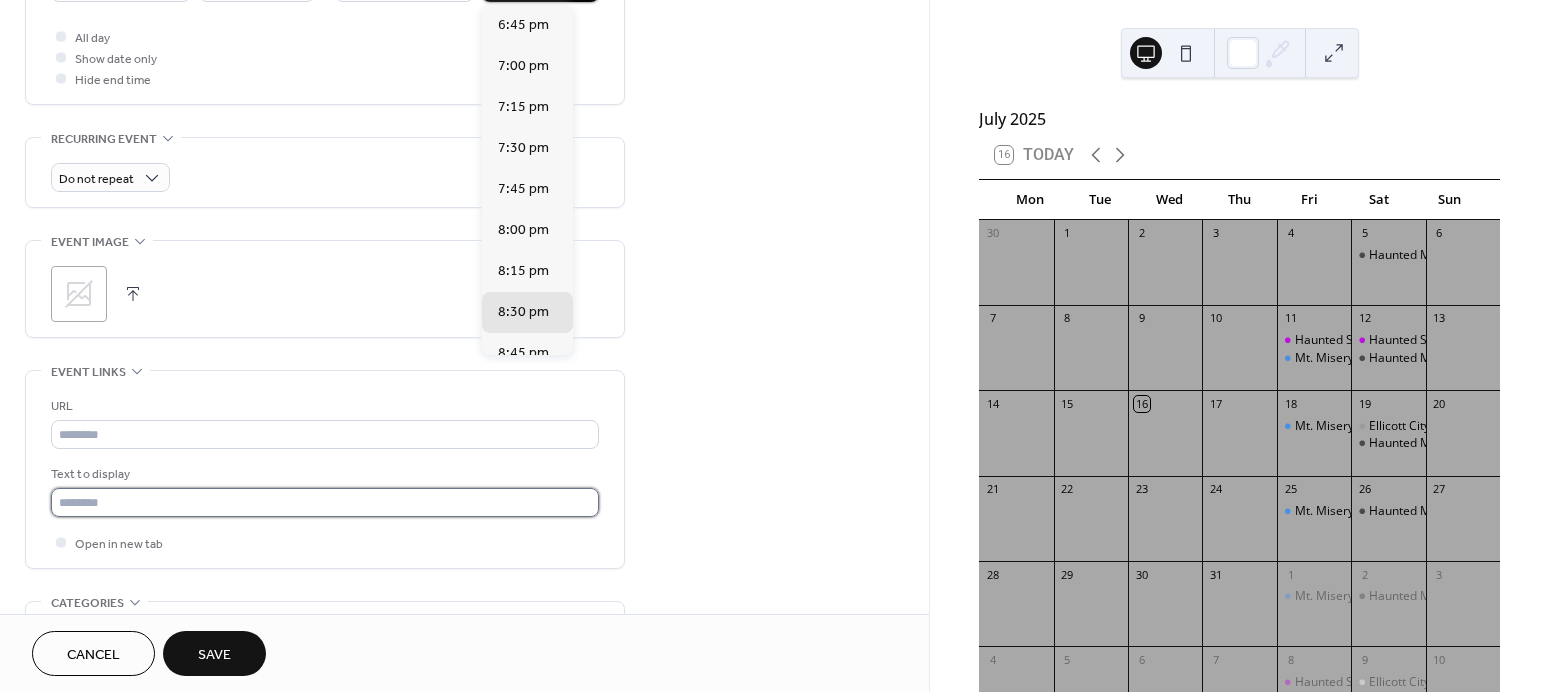 click at bounding box center [325, 502] 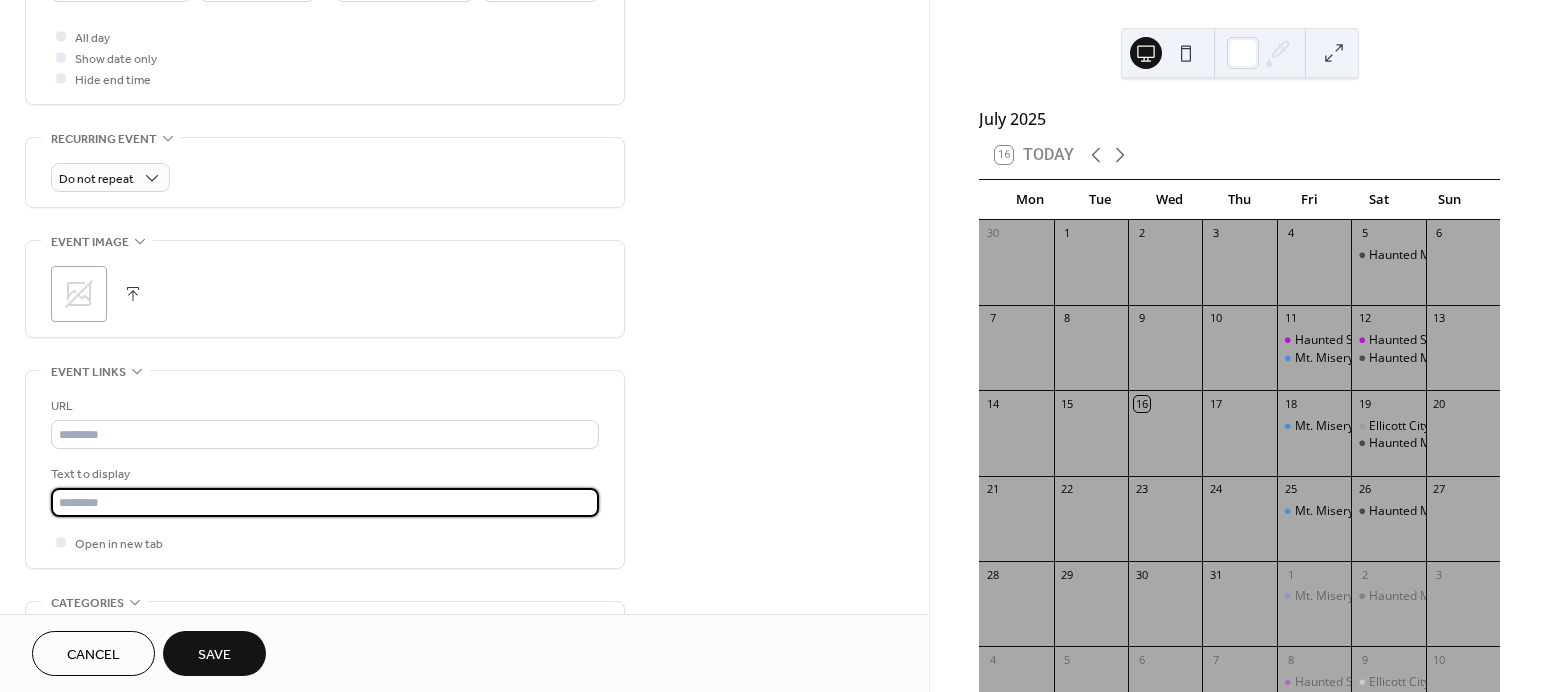 type on "*******" 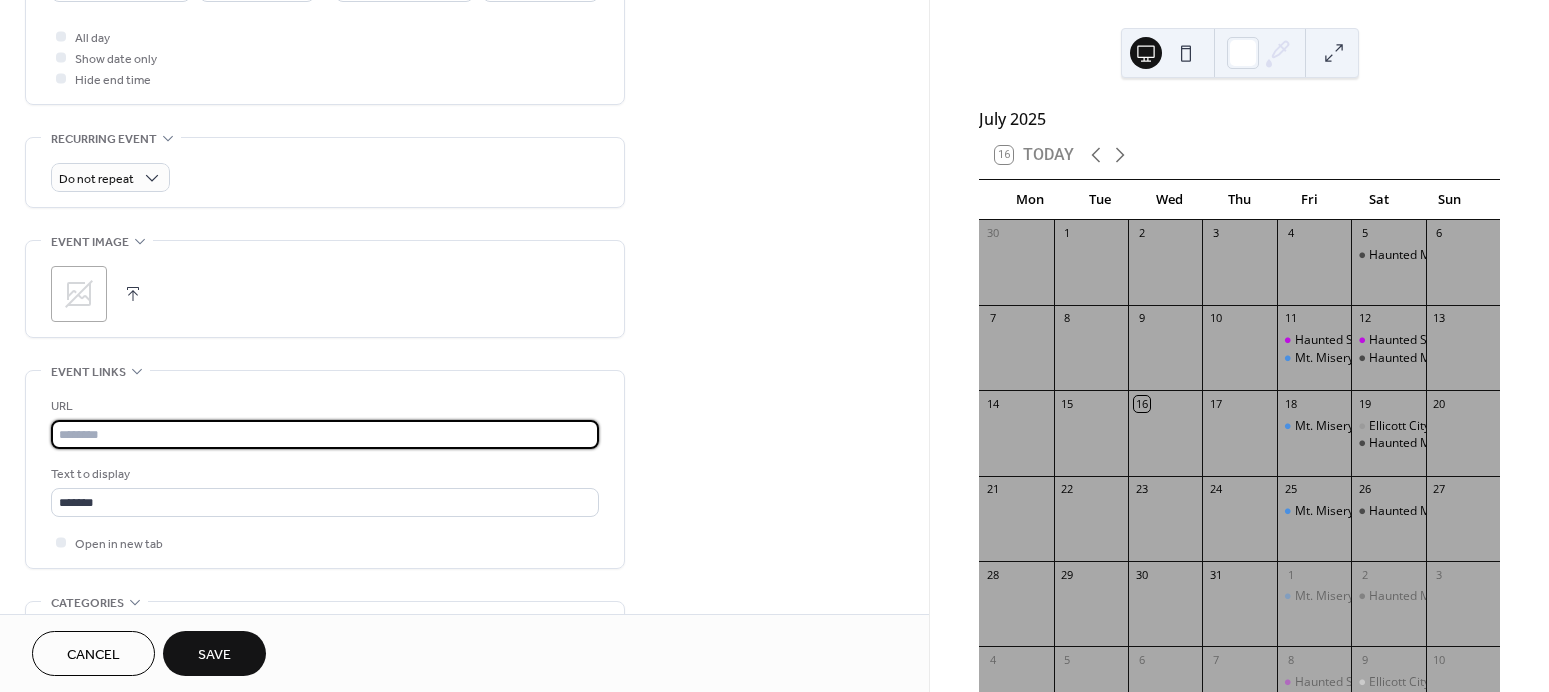 click at bounding box center (325, 434) 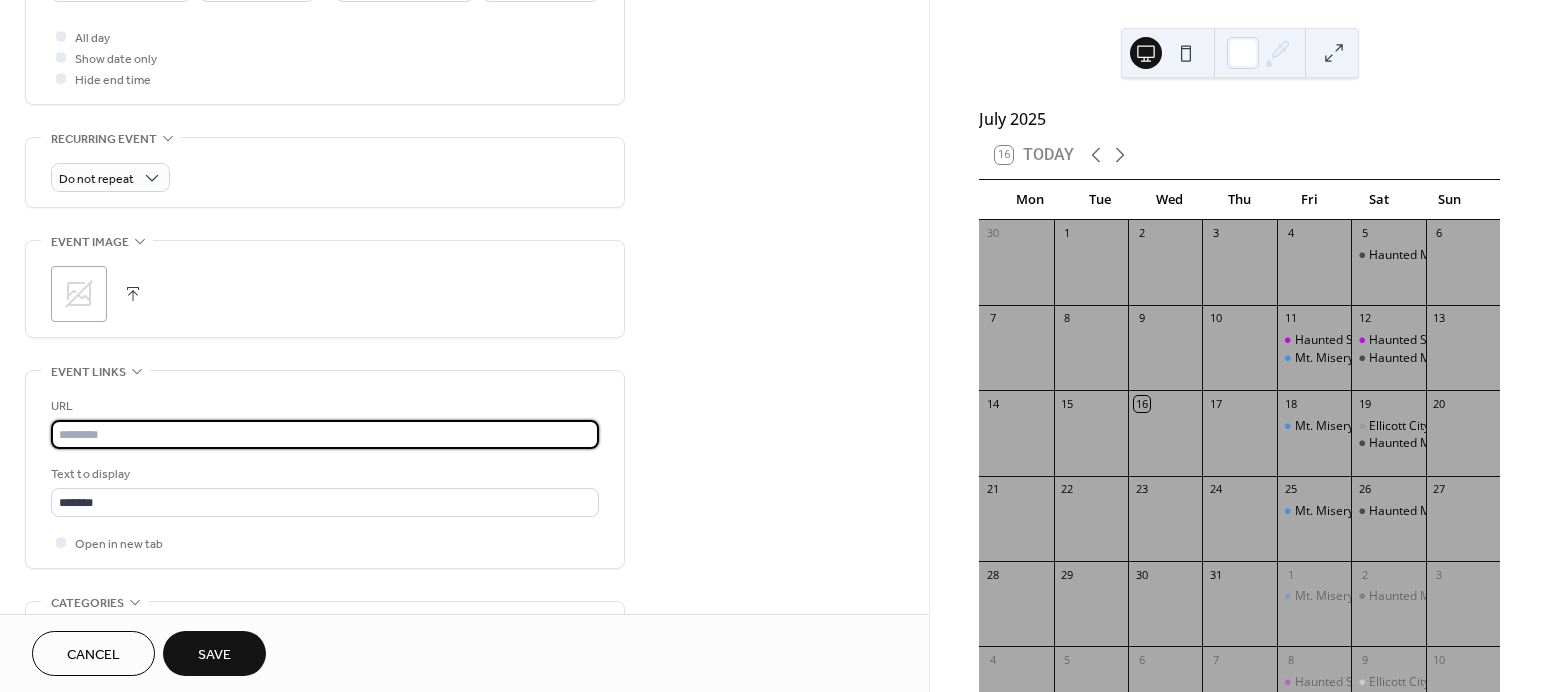 type on "**********" 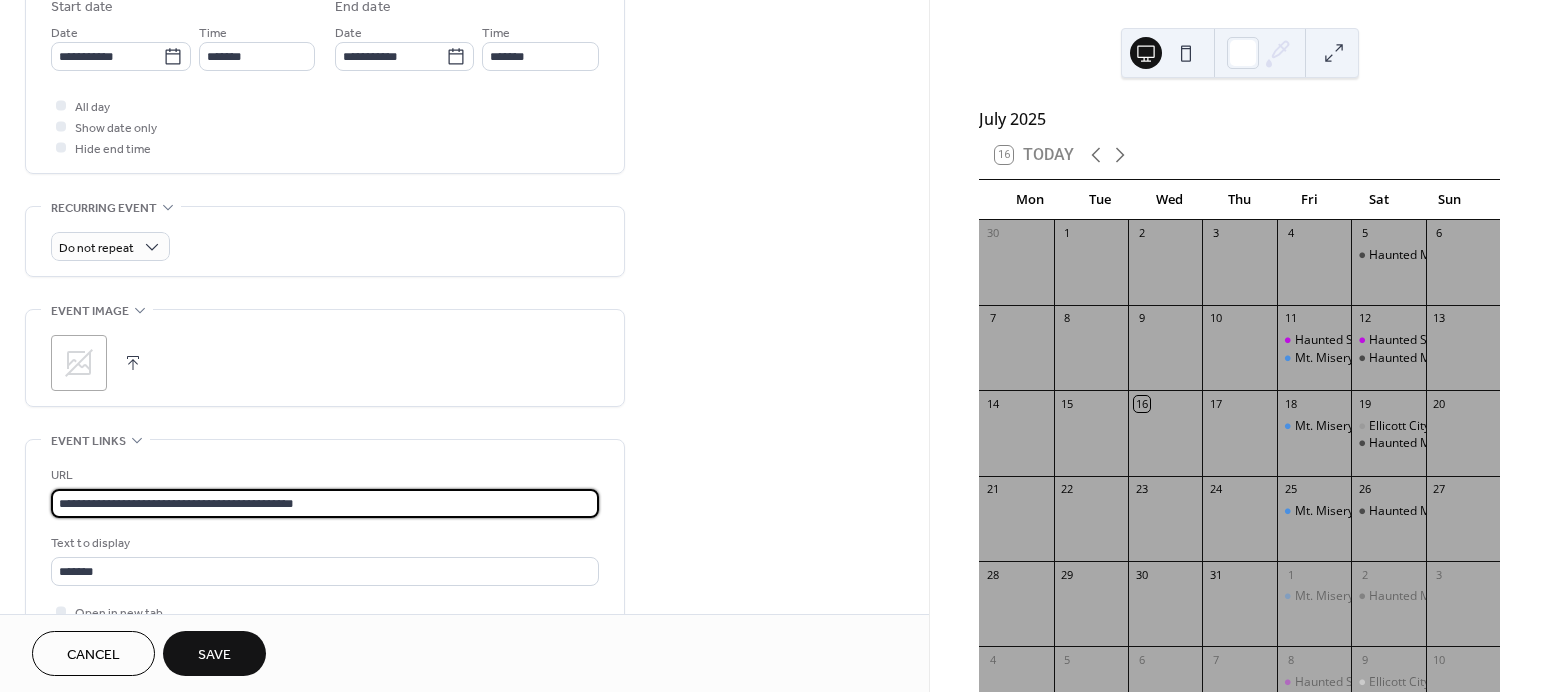 scroll, scrollTop: 641, scrollLeft: 0, axis: vertical 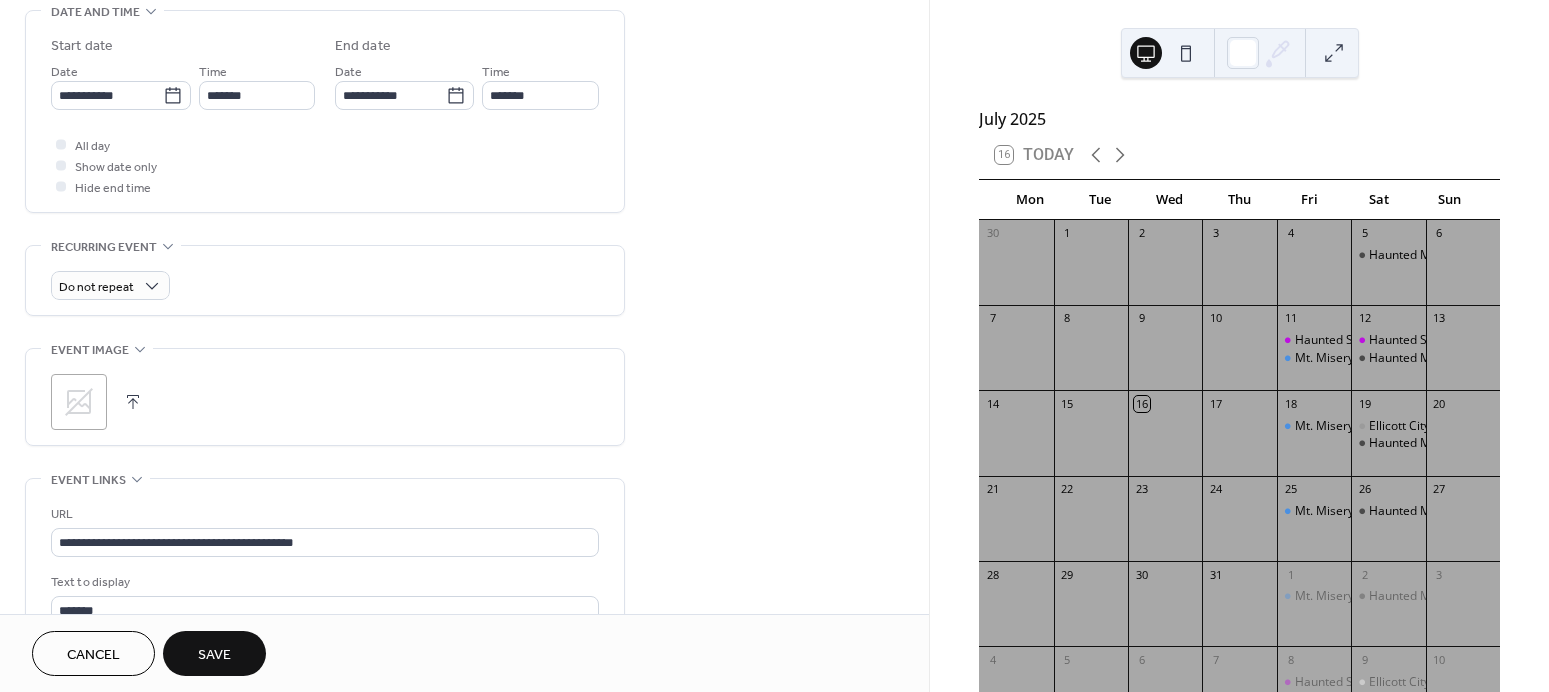 click 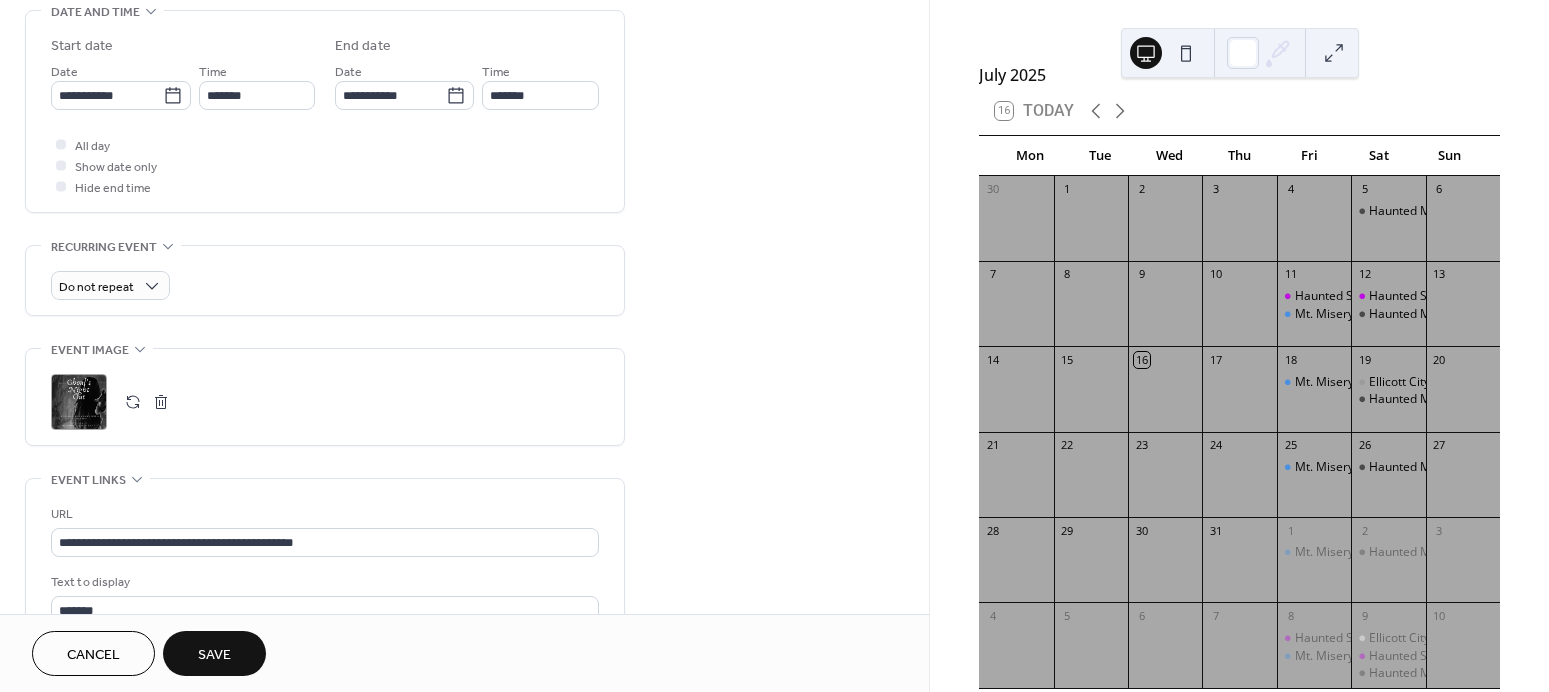 scroll, scrollTop: 75, scrollLeft: 0, axis: vertical 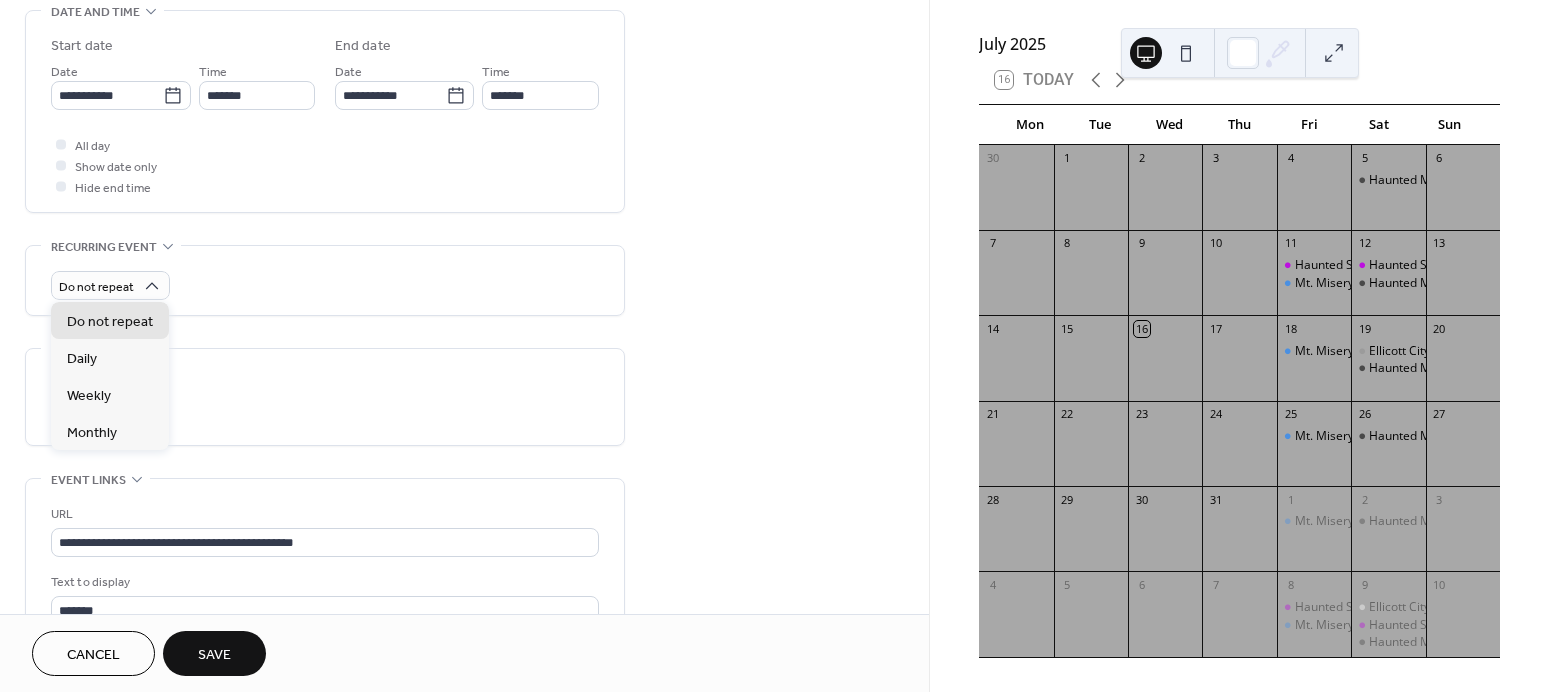 click on "Do not repeat" at bounding box center (325, 285) 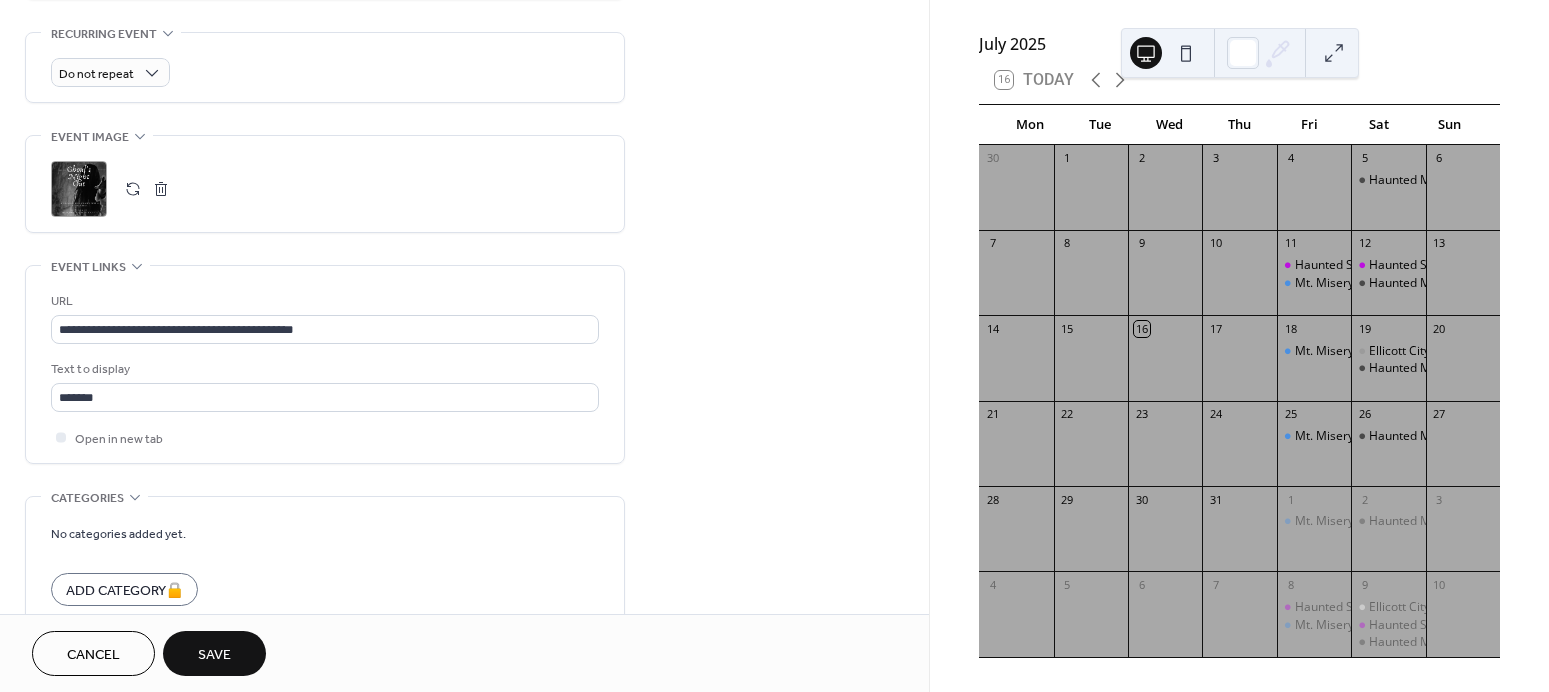 scroll, scrollTop: 952, scrollLeft: 0, axis: vertical 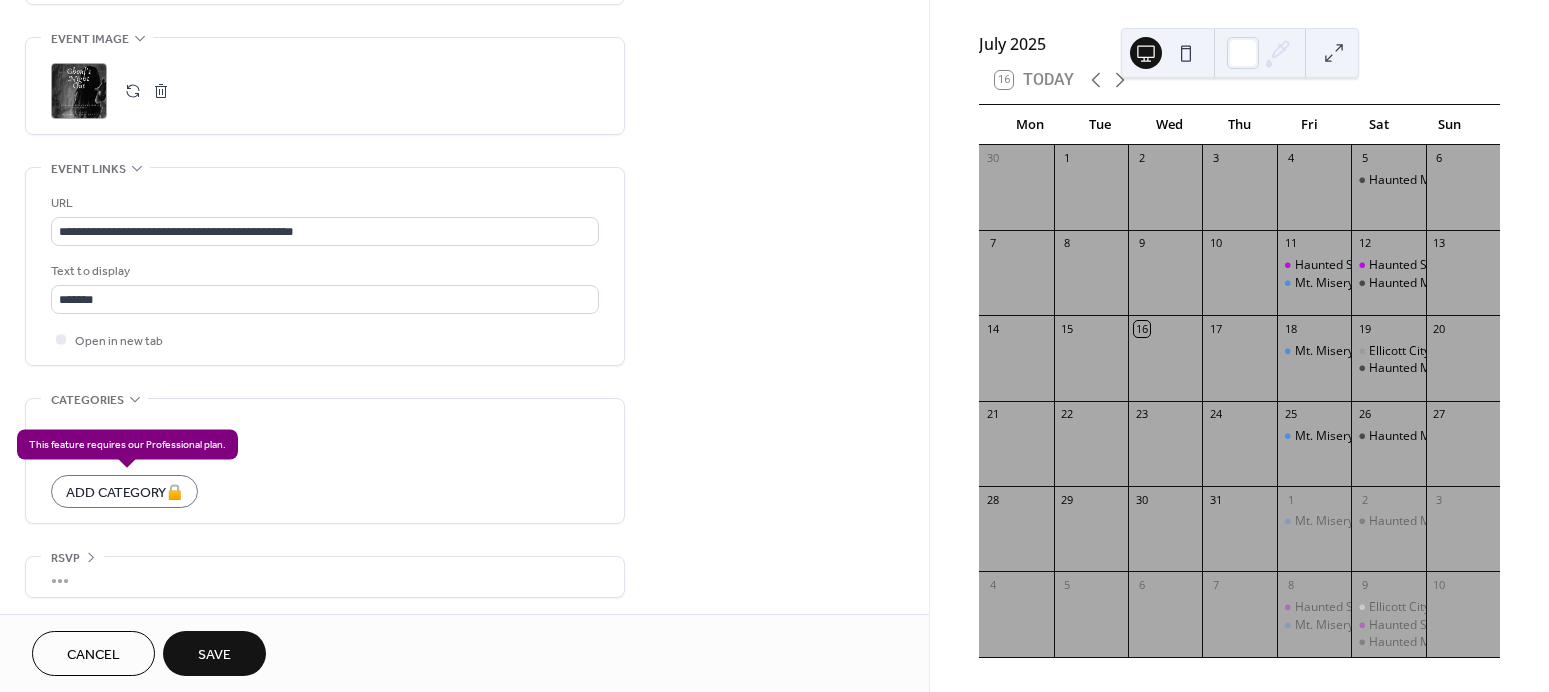 click on "Add Category  🔒" at bounding box center [124, 491] 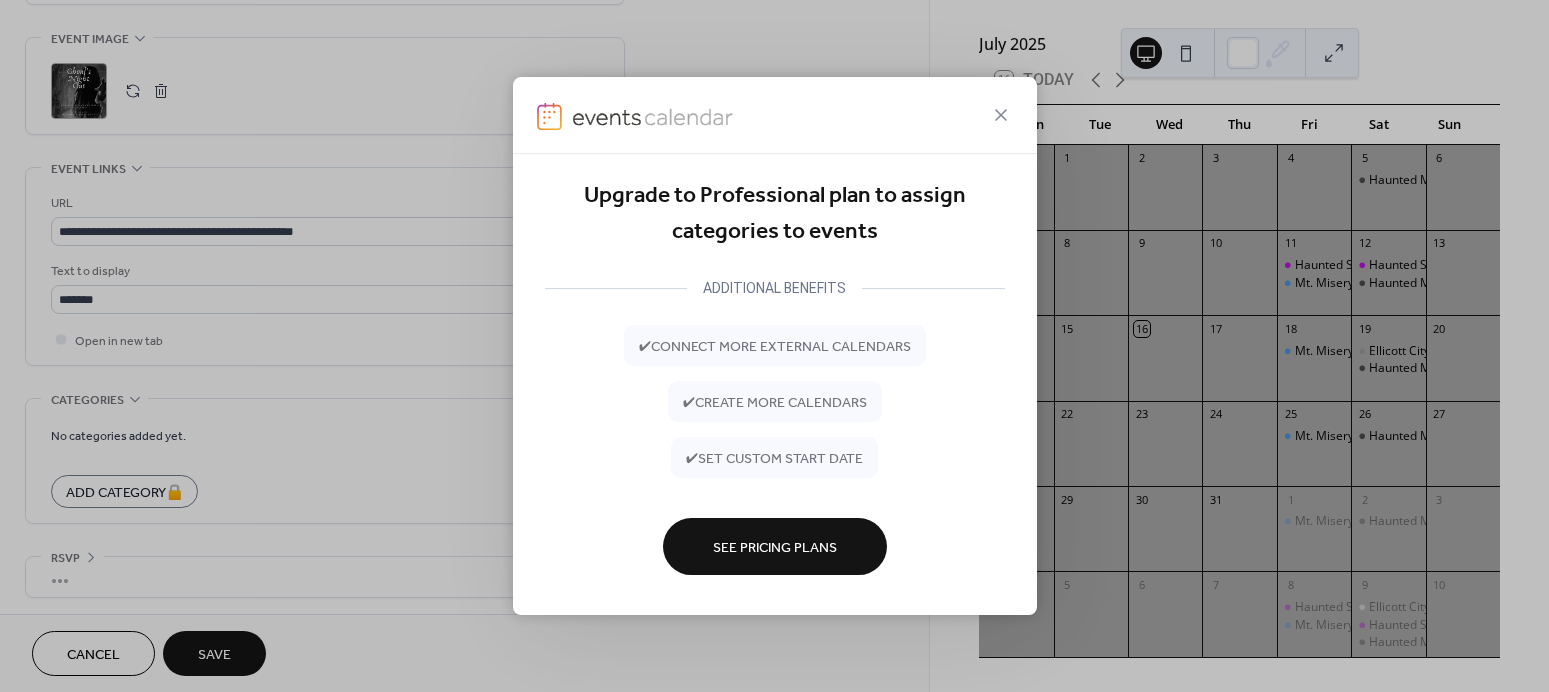 drag, startPoint x: 1001, startPoint y: 113, endPoint x: 993, endPoint y: 120, distance: 10.630146 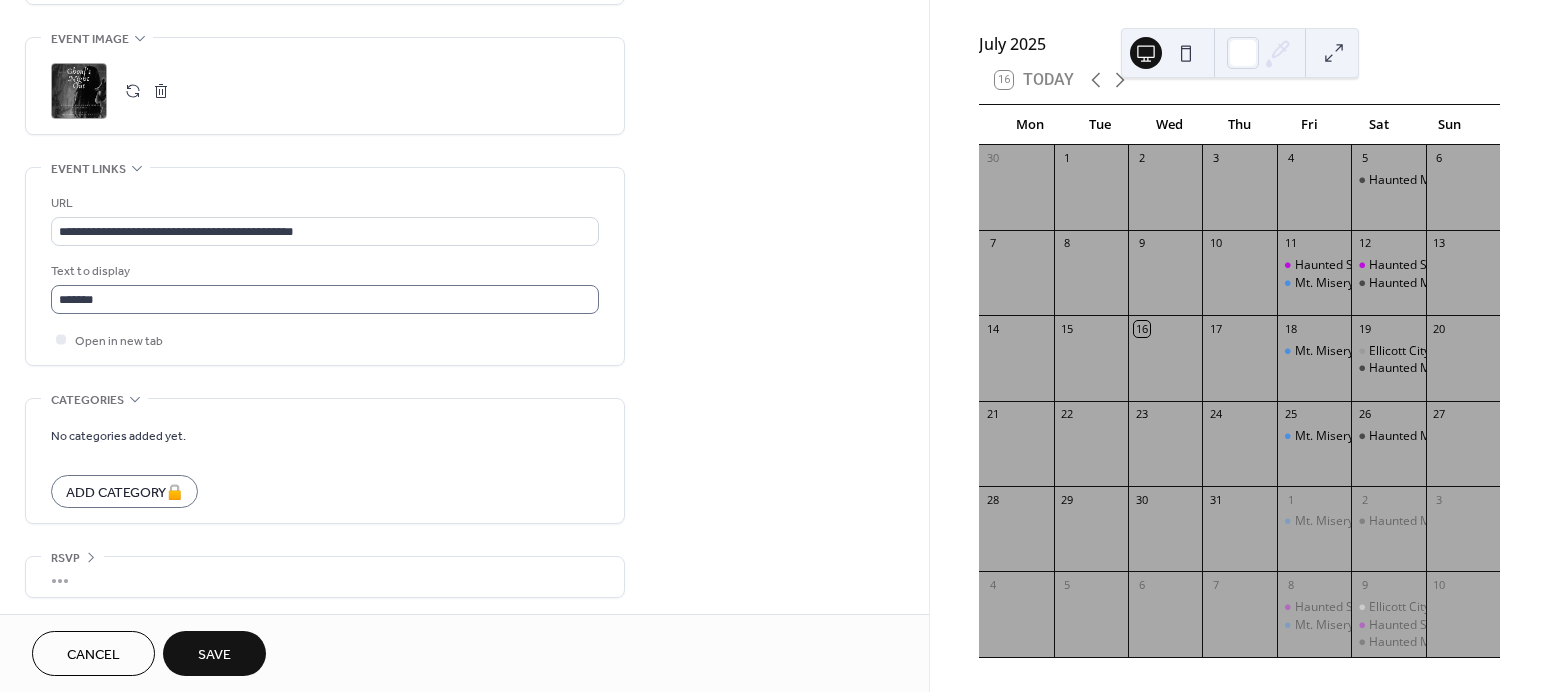 scroll, scrollTop: 0, scrollLeft: 0, axis: both 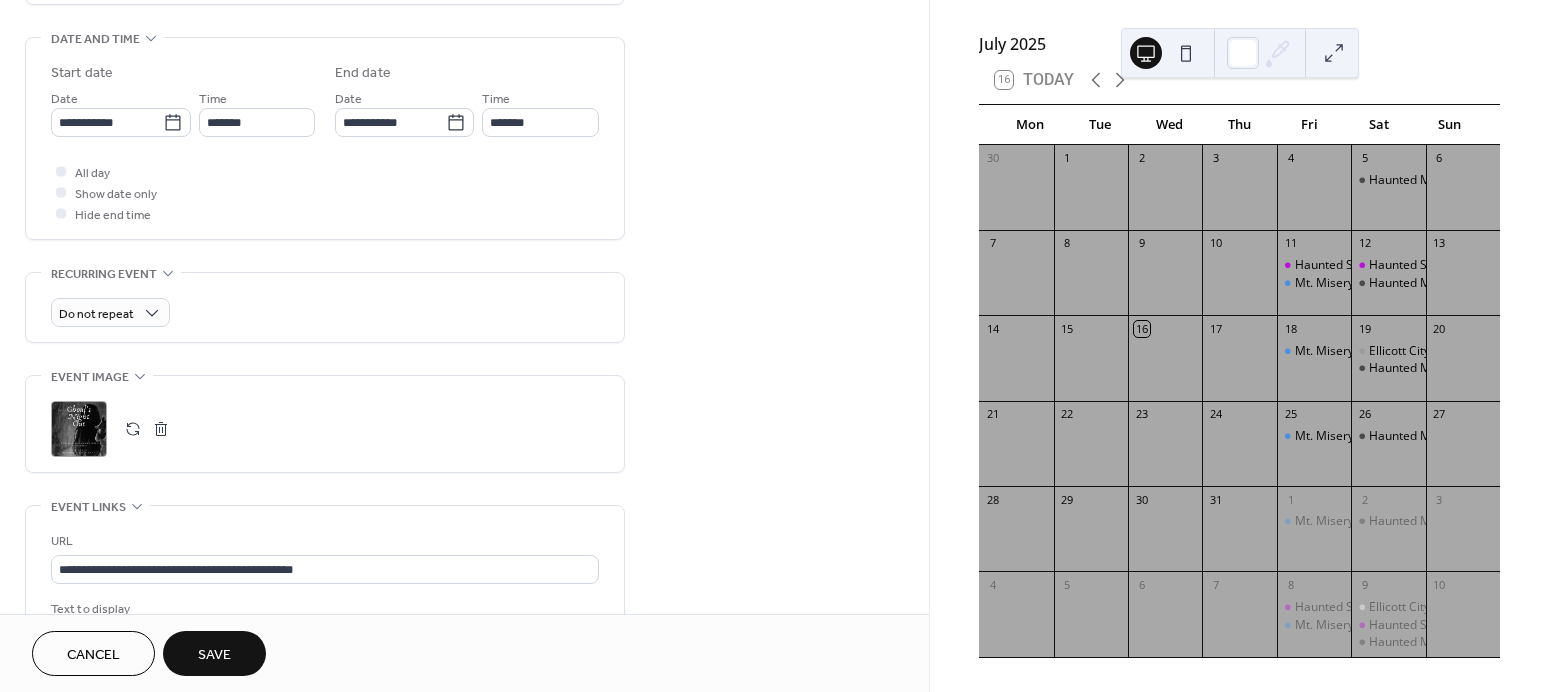 click on "Save" at bounding box center (214, 653) 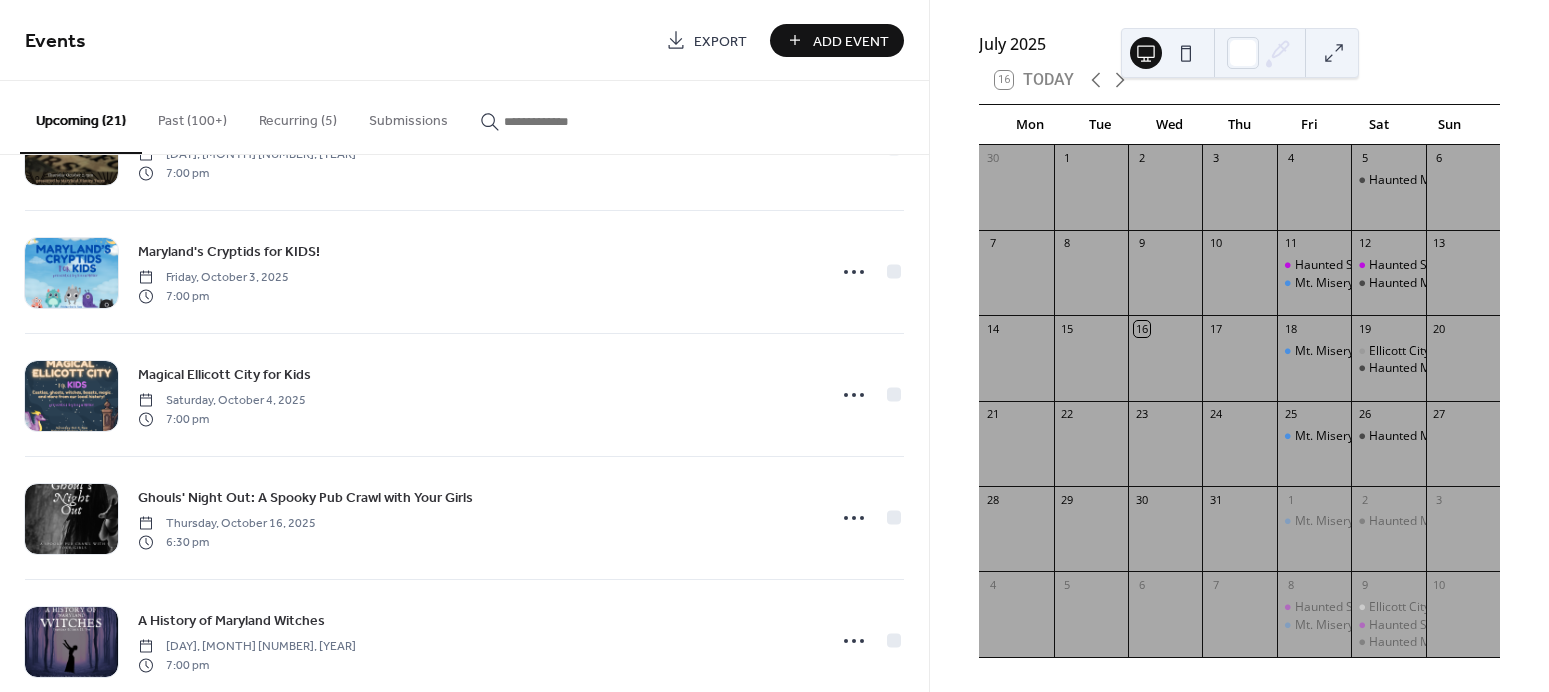scroll, scrollTop: 590, scrollLeft: 0, axis: vertical 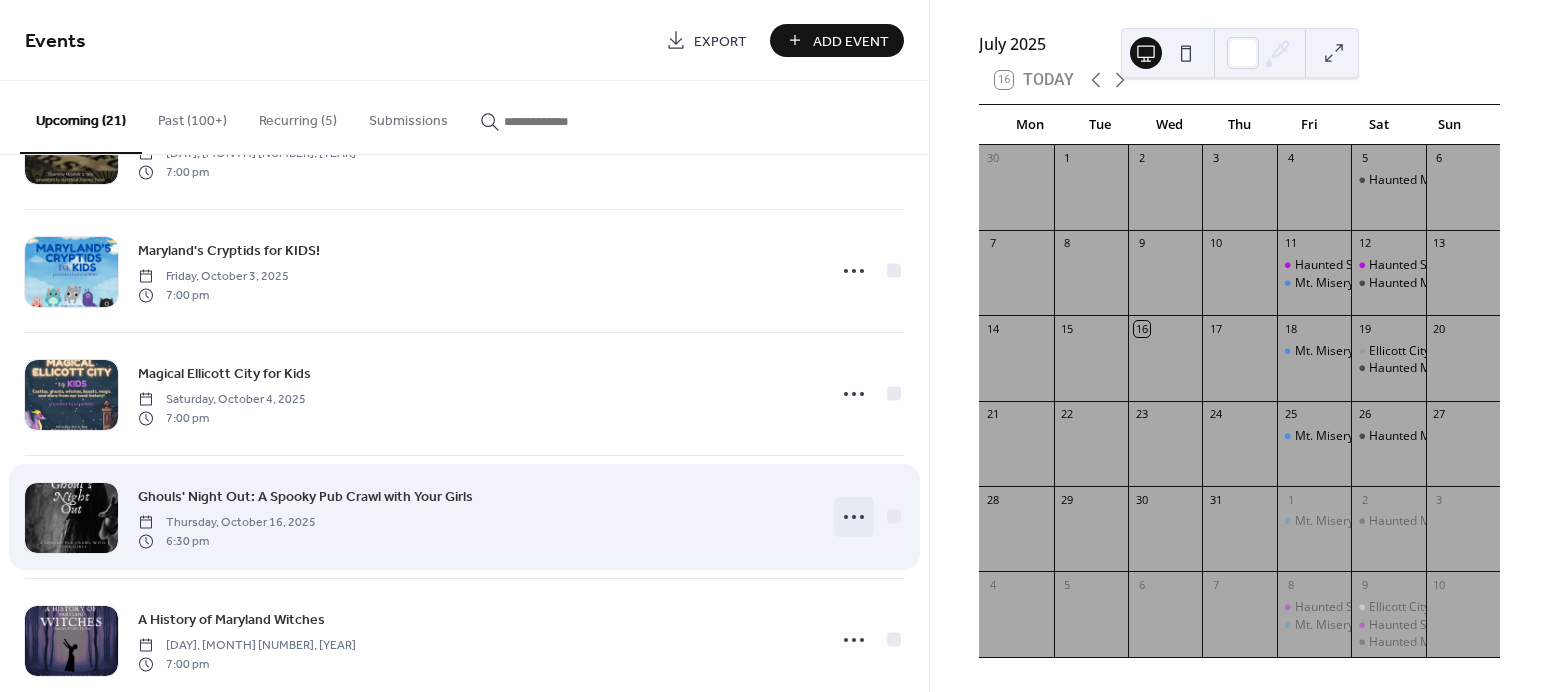 click 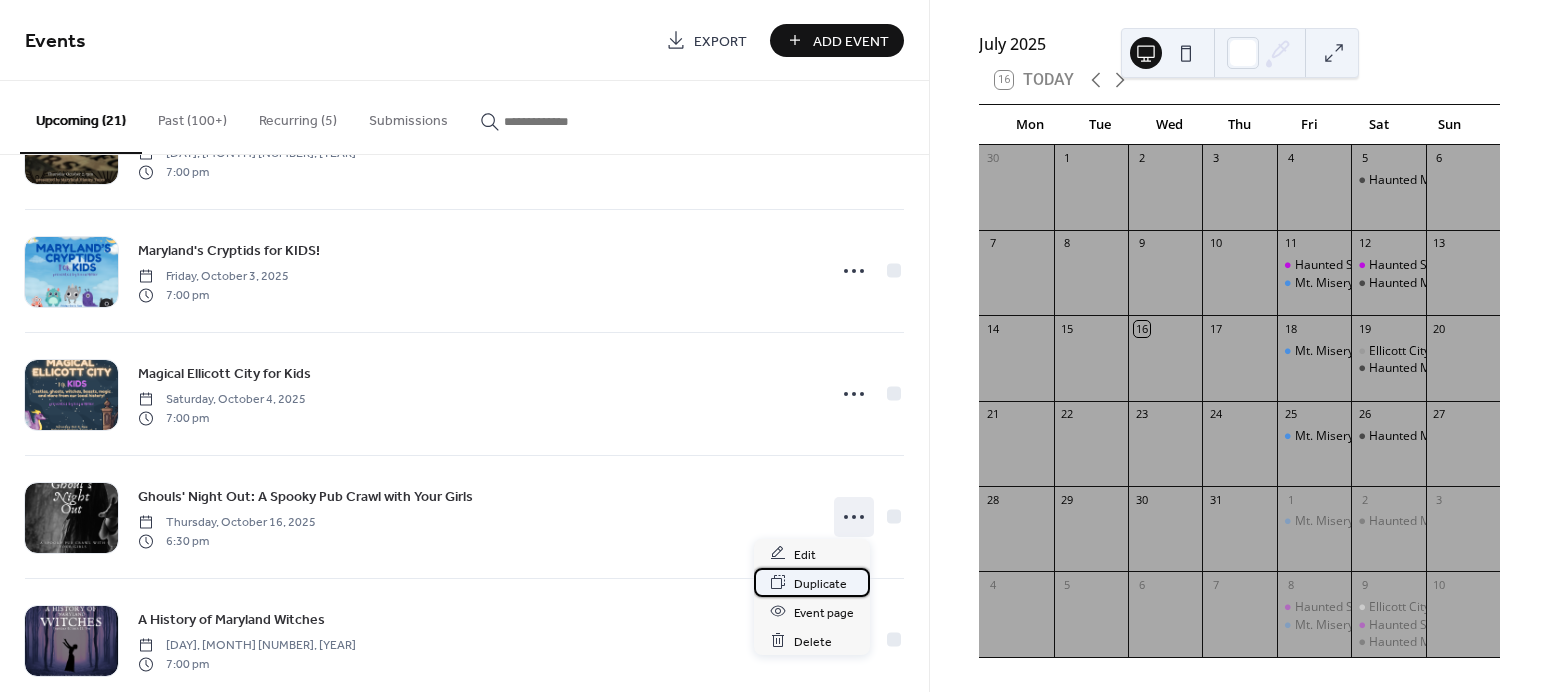 click on "Duplicate" at bounding box center (820, 583) 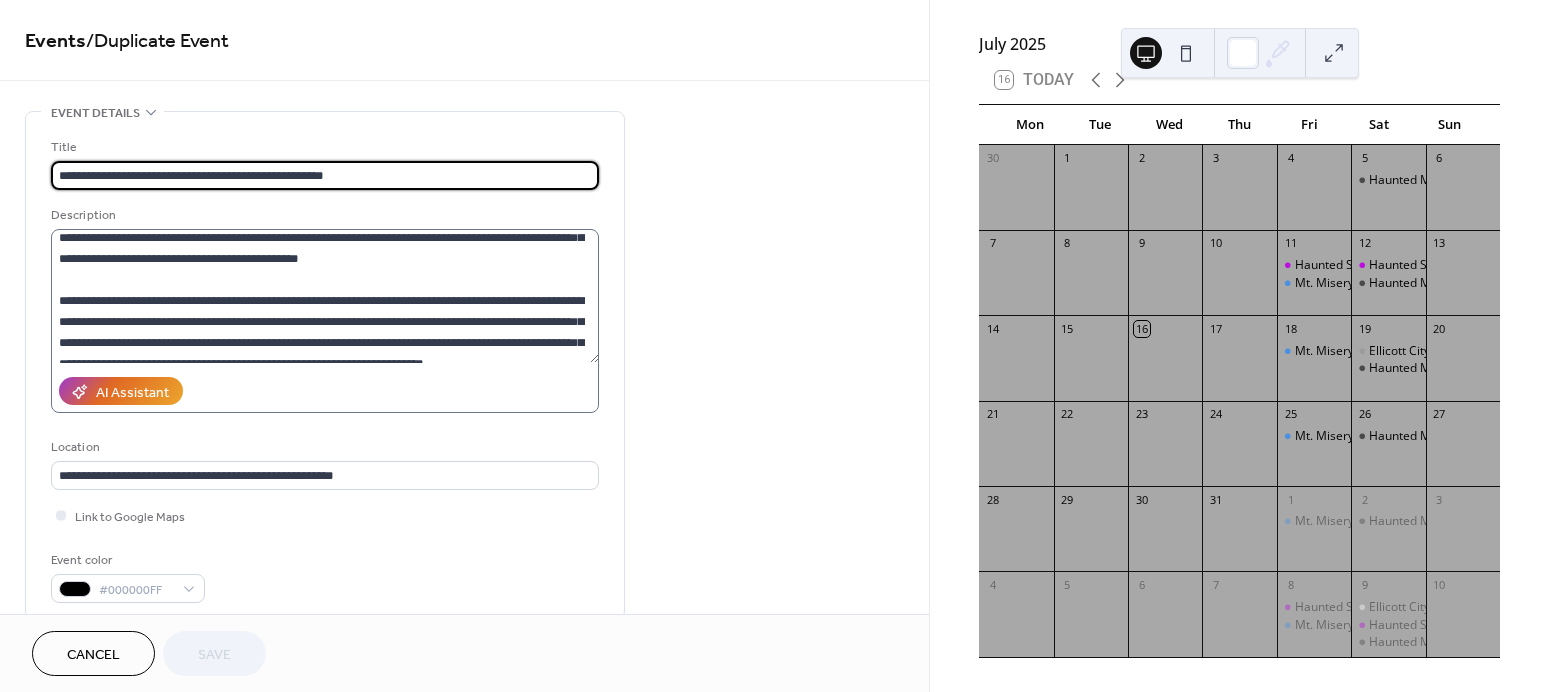 scroll, scrollTop: 210, scrollLeft: 0, axis: vertical 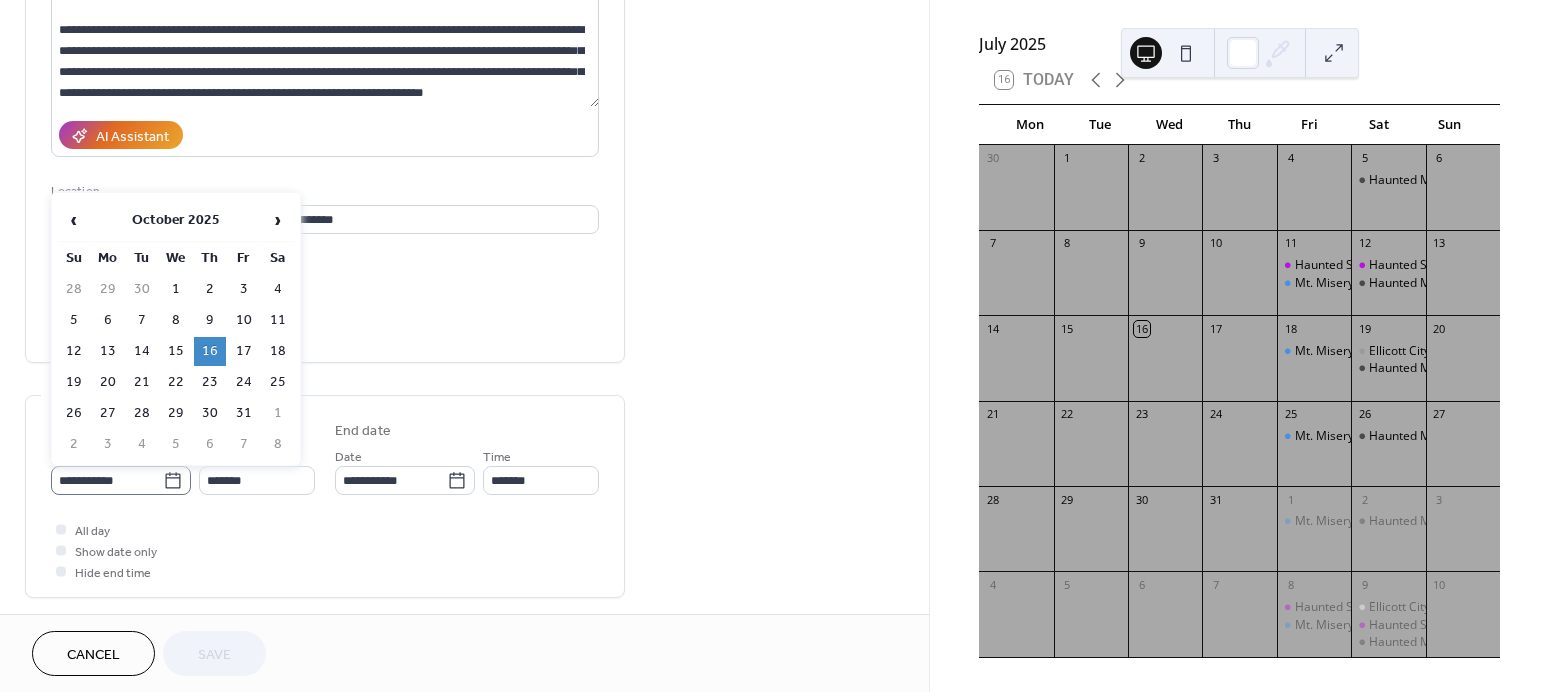 click 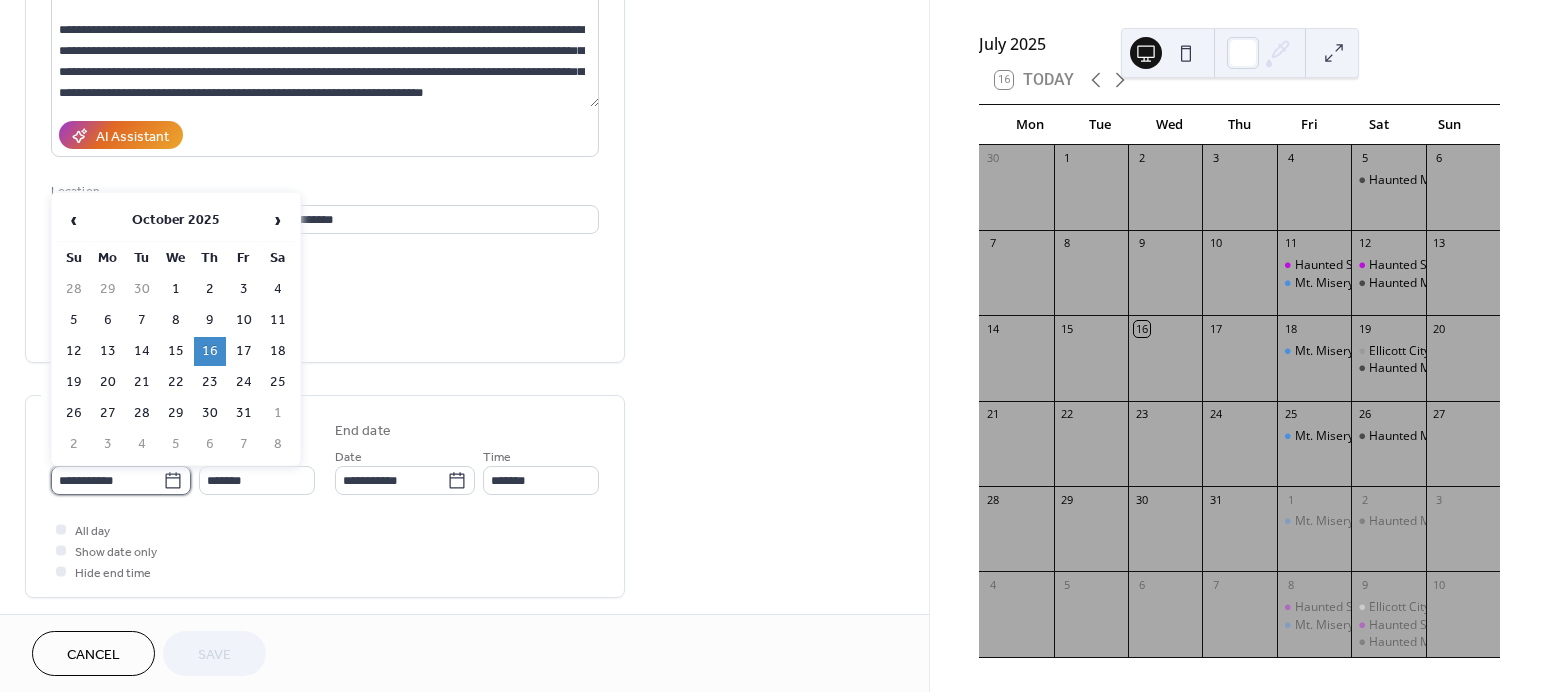 click on "**********" at bounding box center [107, 480] 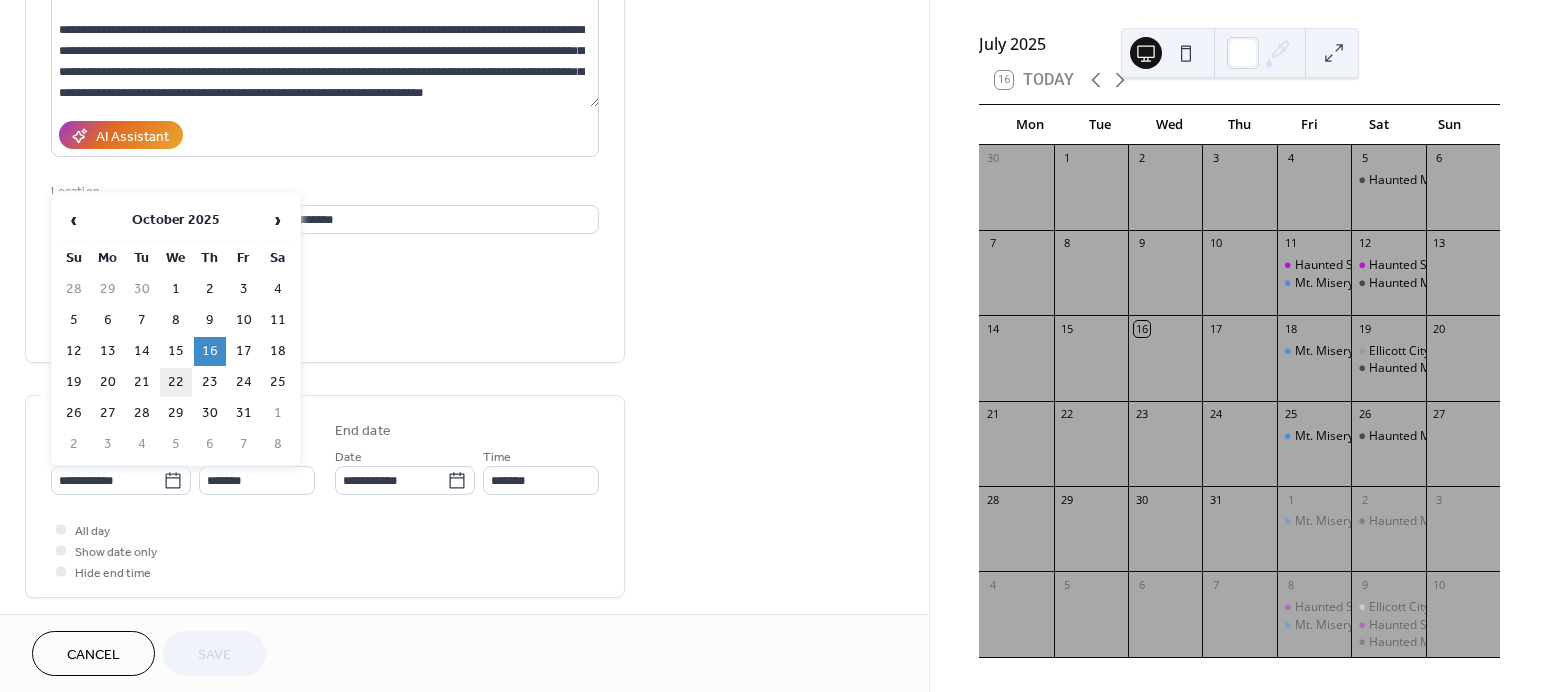 click on "22" at bounding box center (176, 382) 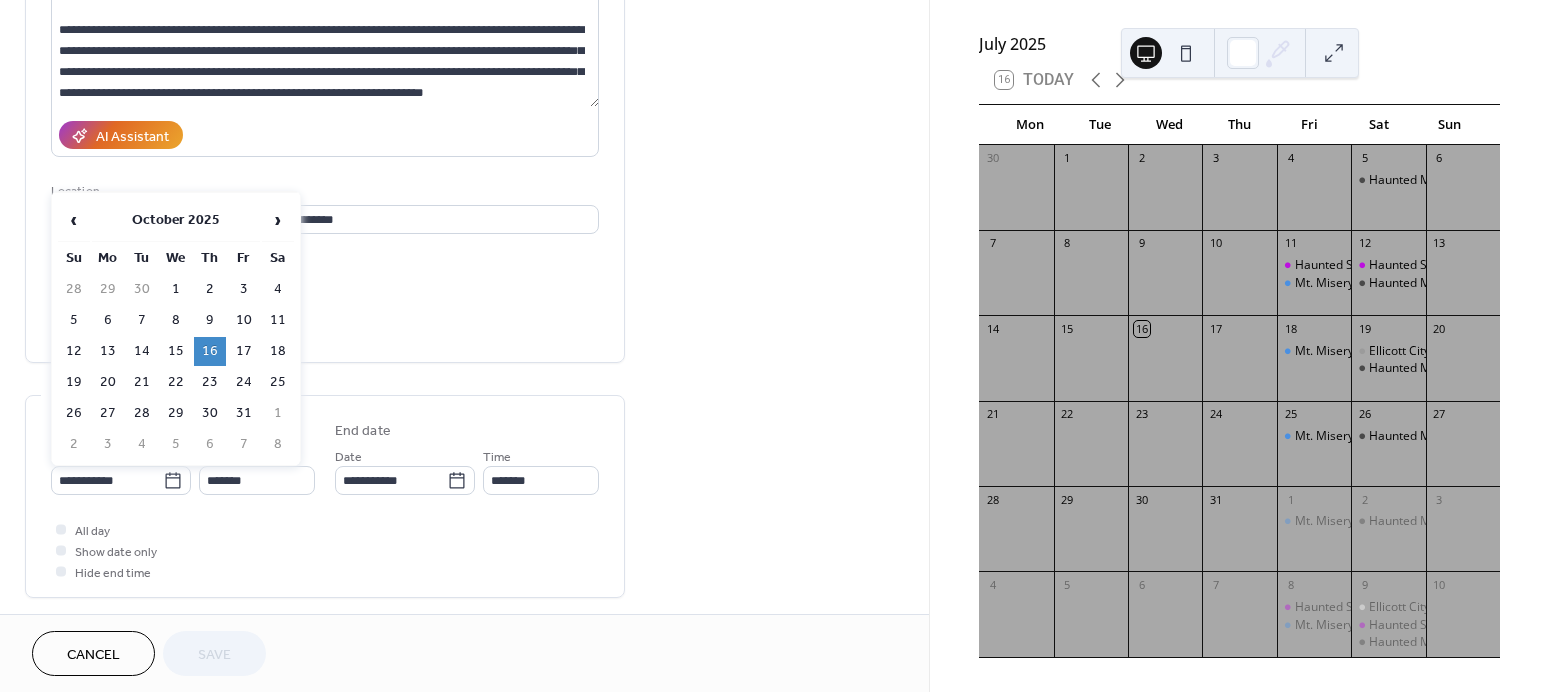 type on "**********" 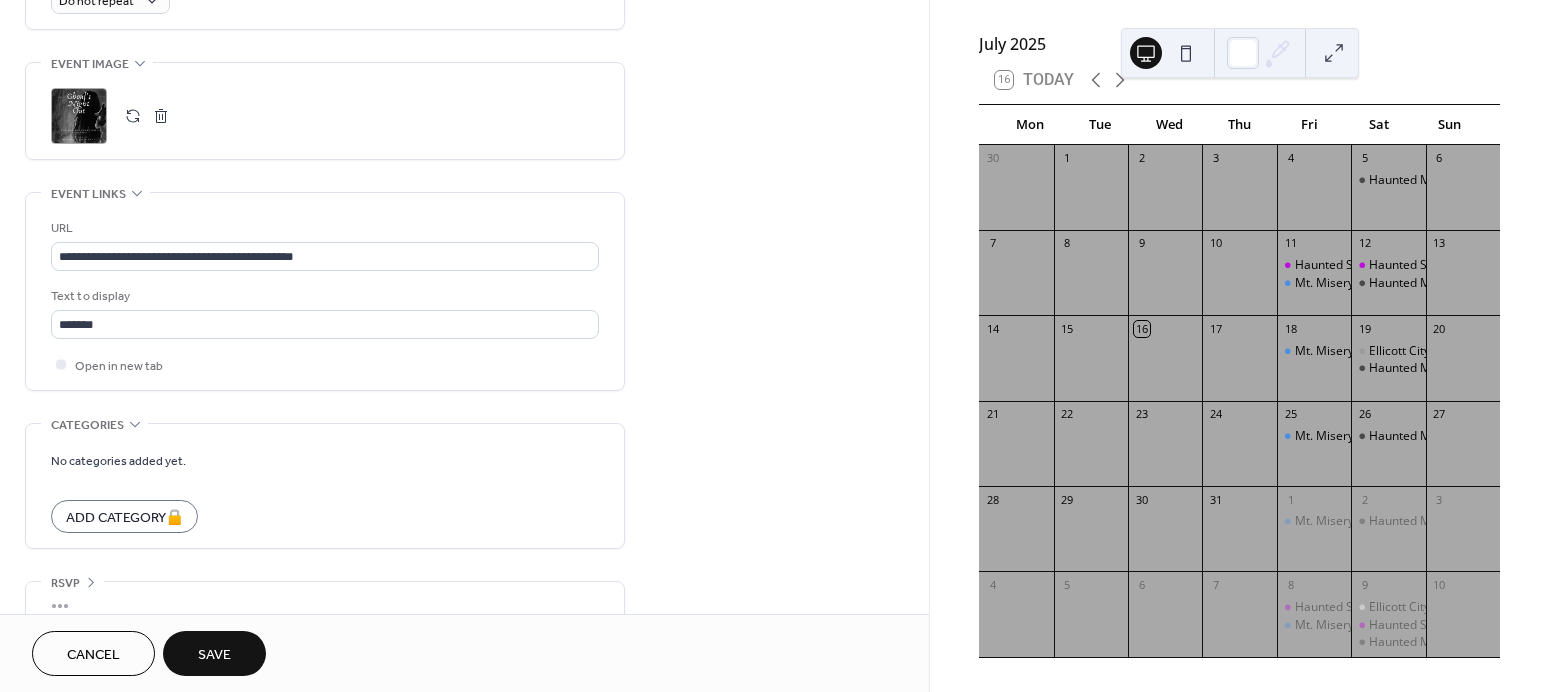 scroll, scrollTop: 952, scrollLeft: 0, axis: vertical 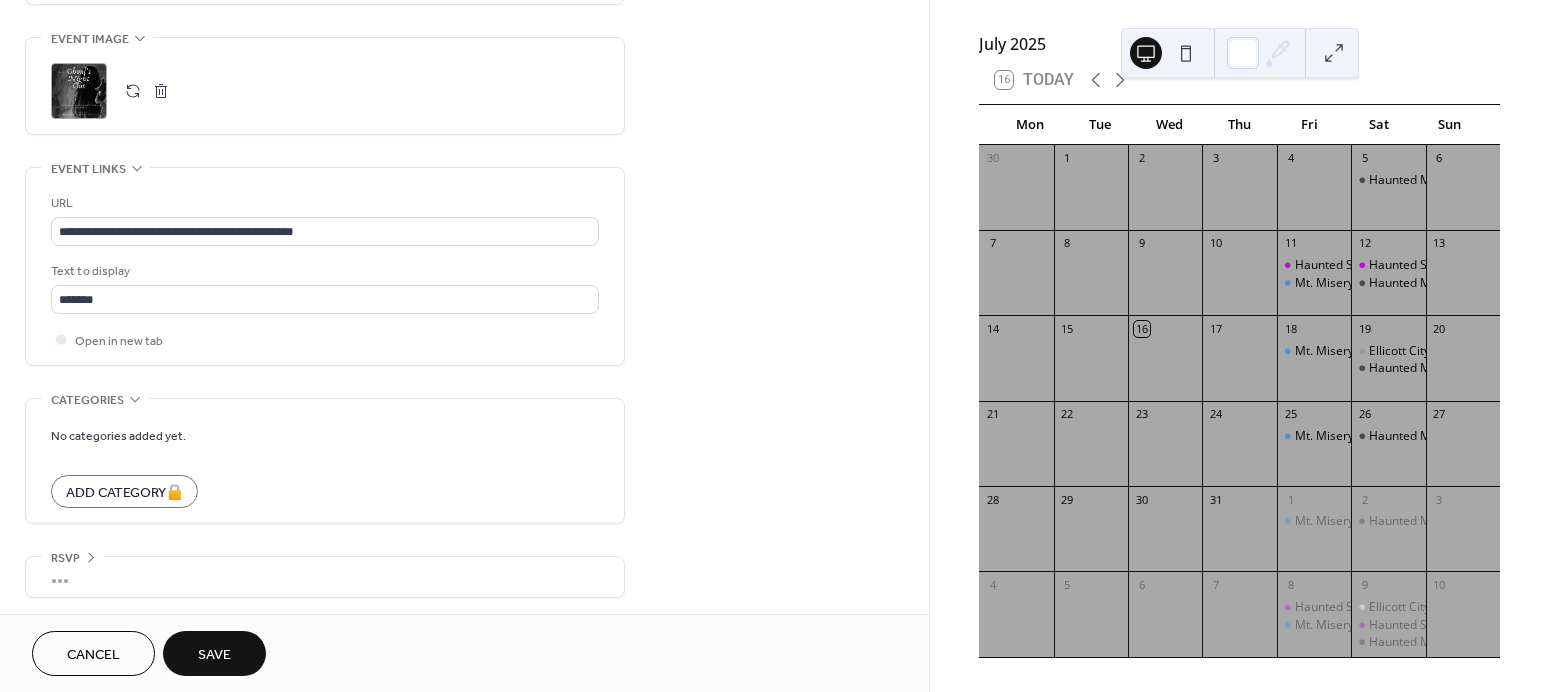 click on "Save" at bounding box center (214, 655) 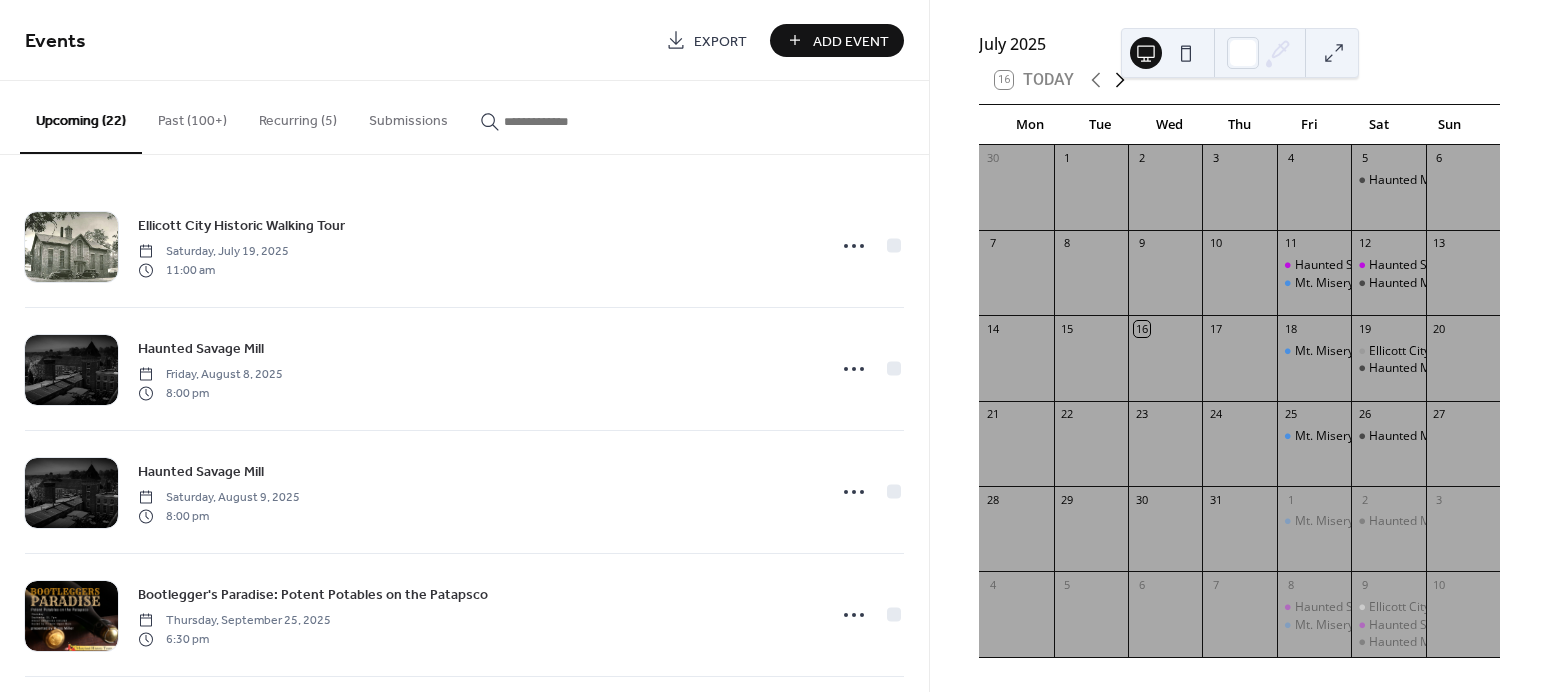 click 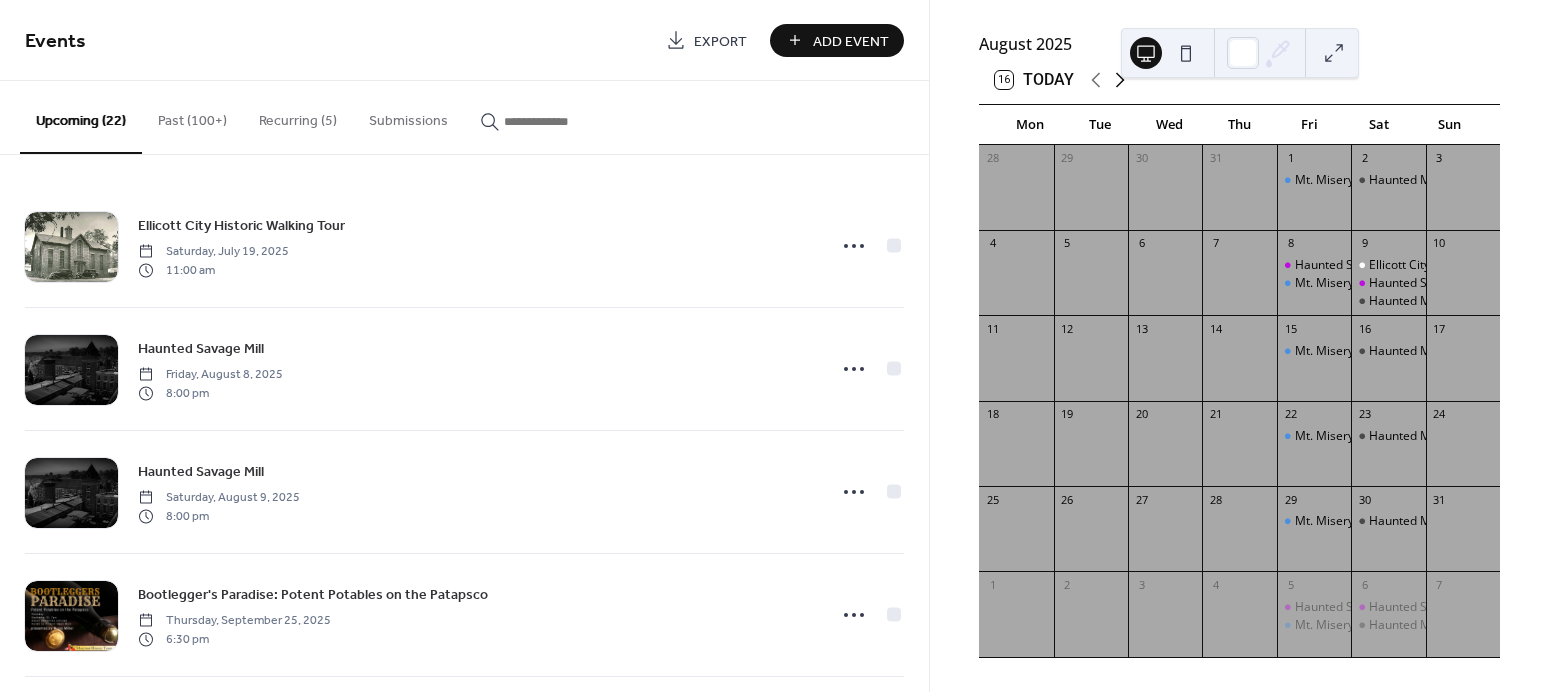 click 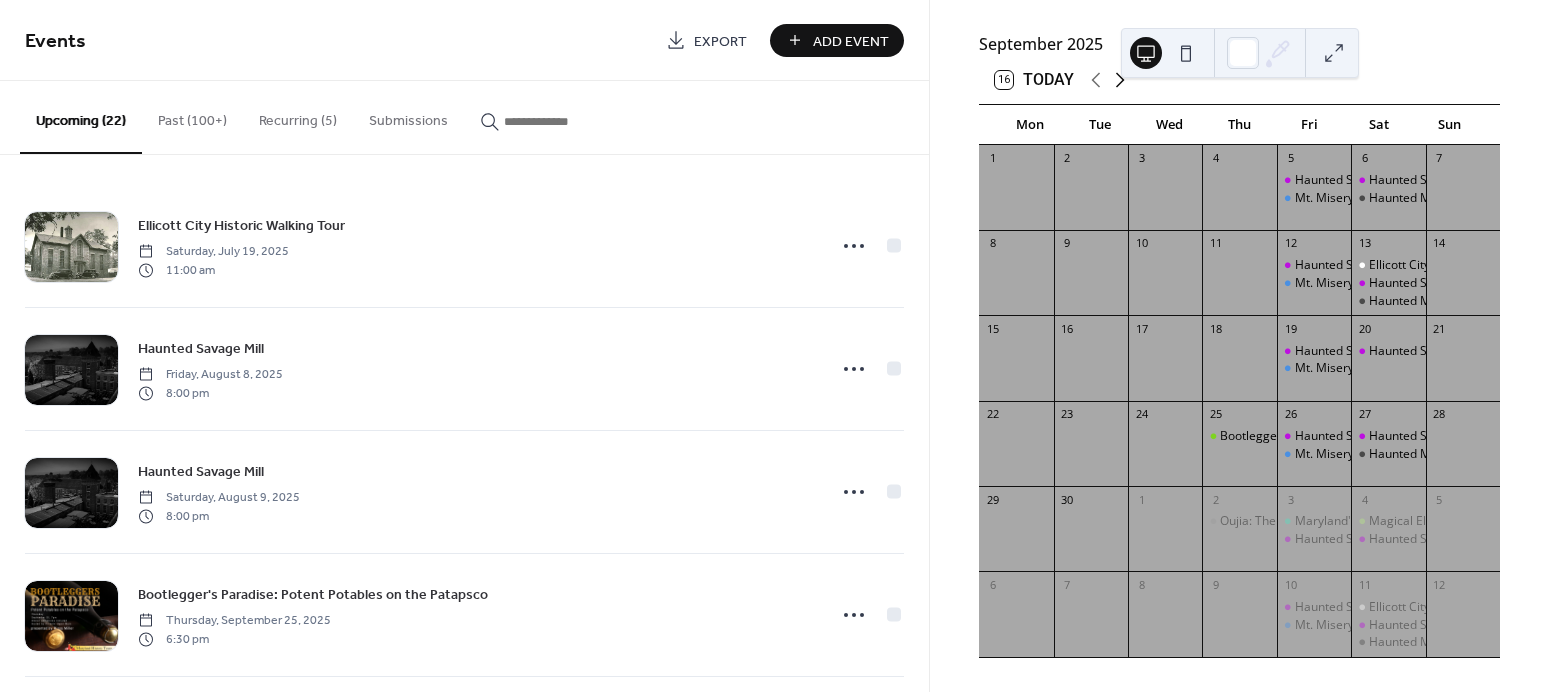 click 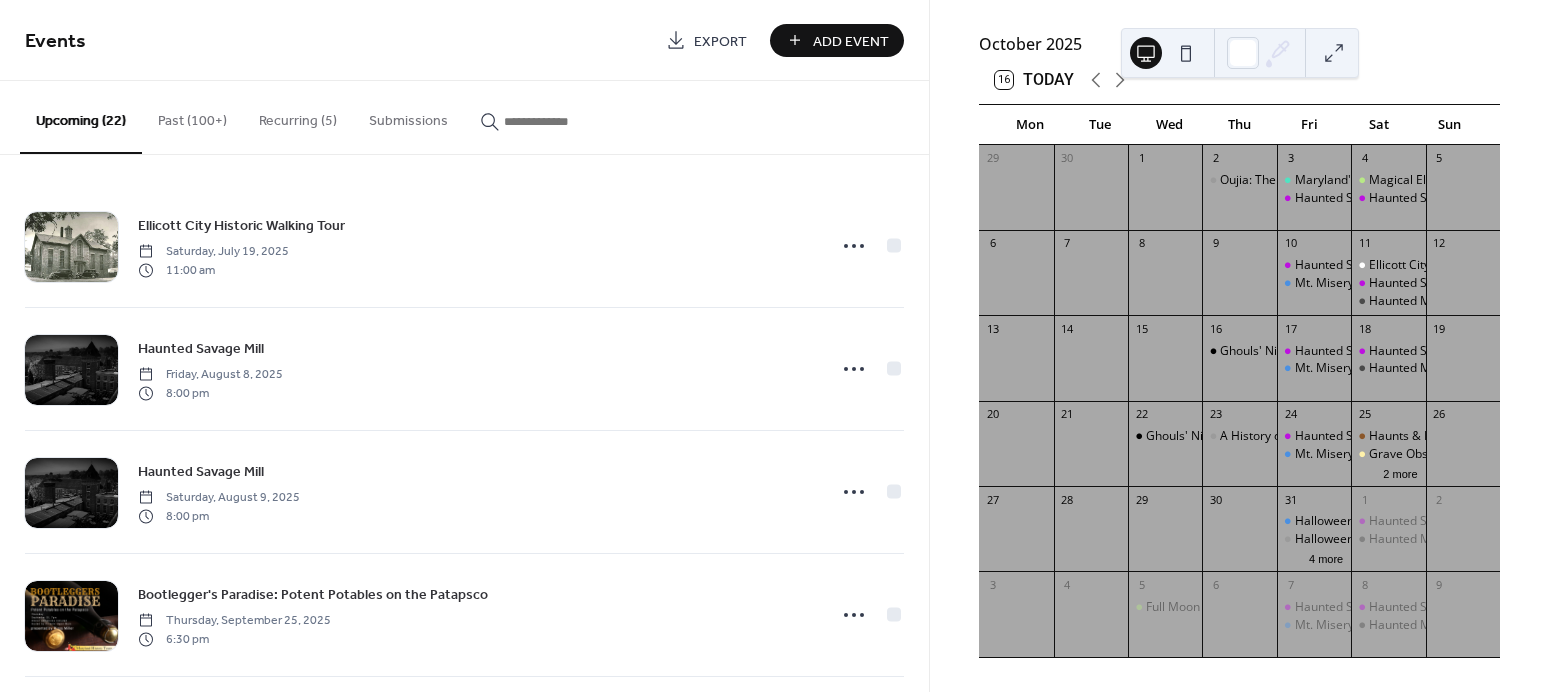 click on "Add Event" at bounding box center [837, 40] 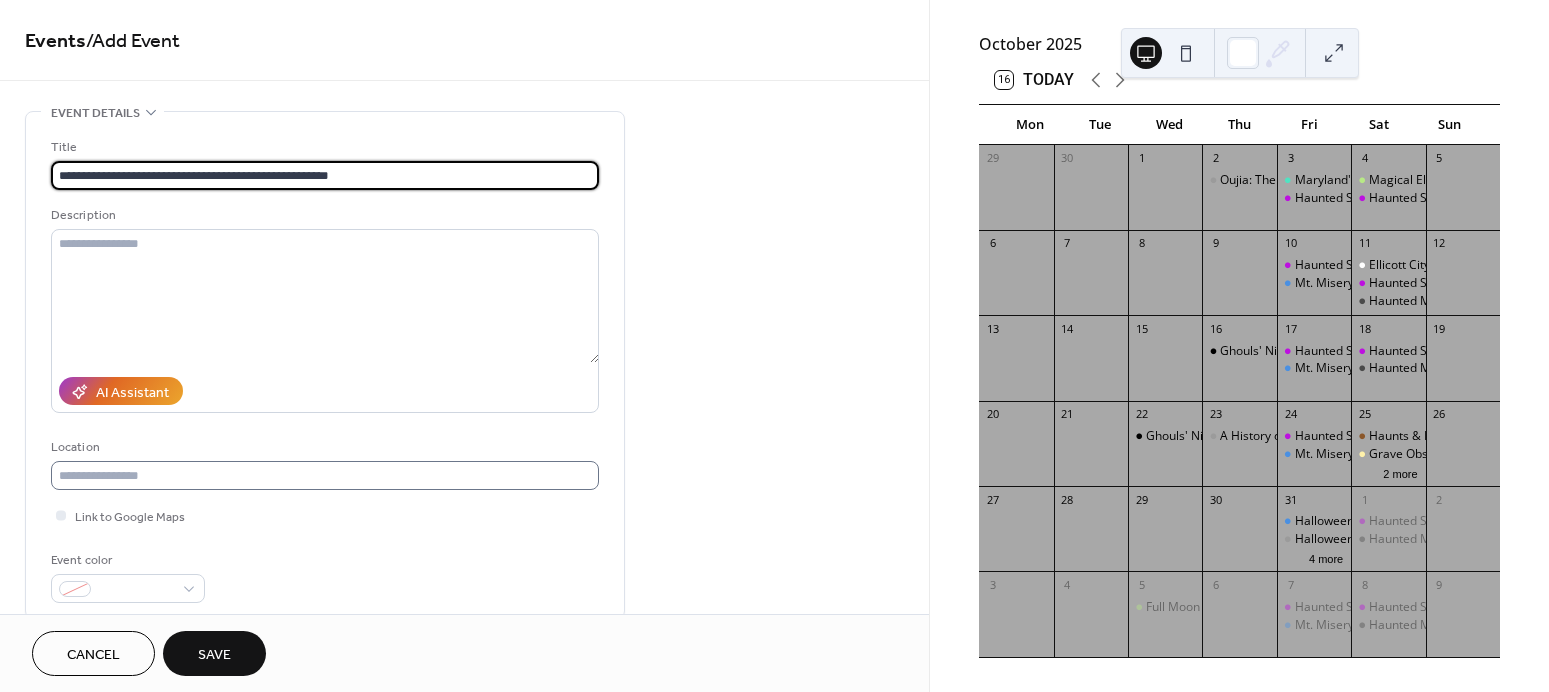 type on "**********" 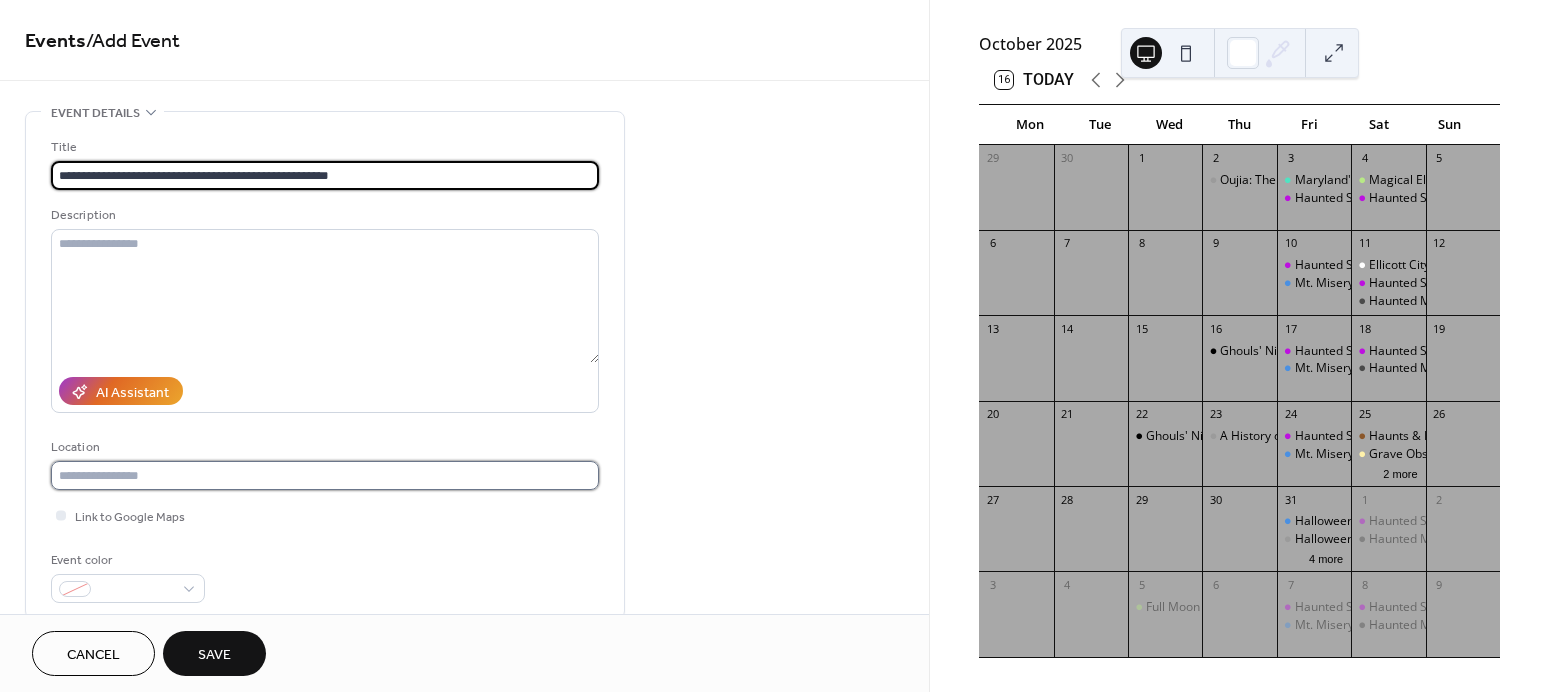click at bounding box center [325, 475] 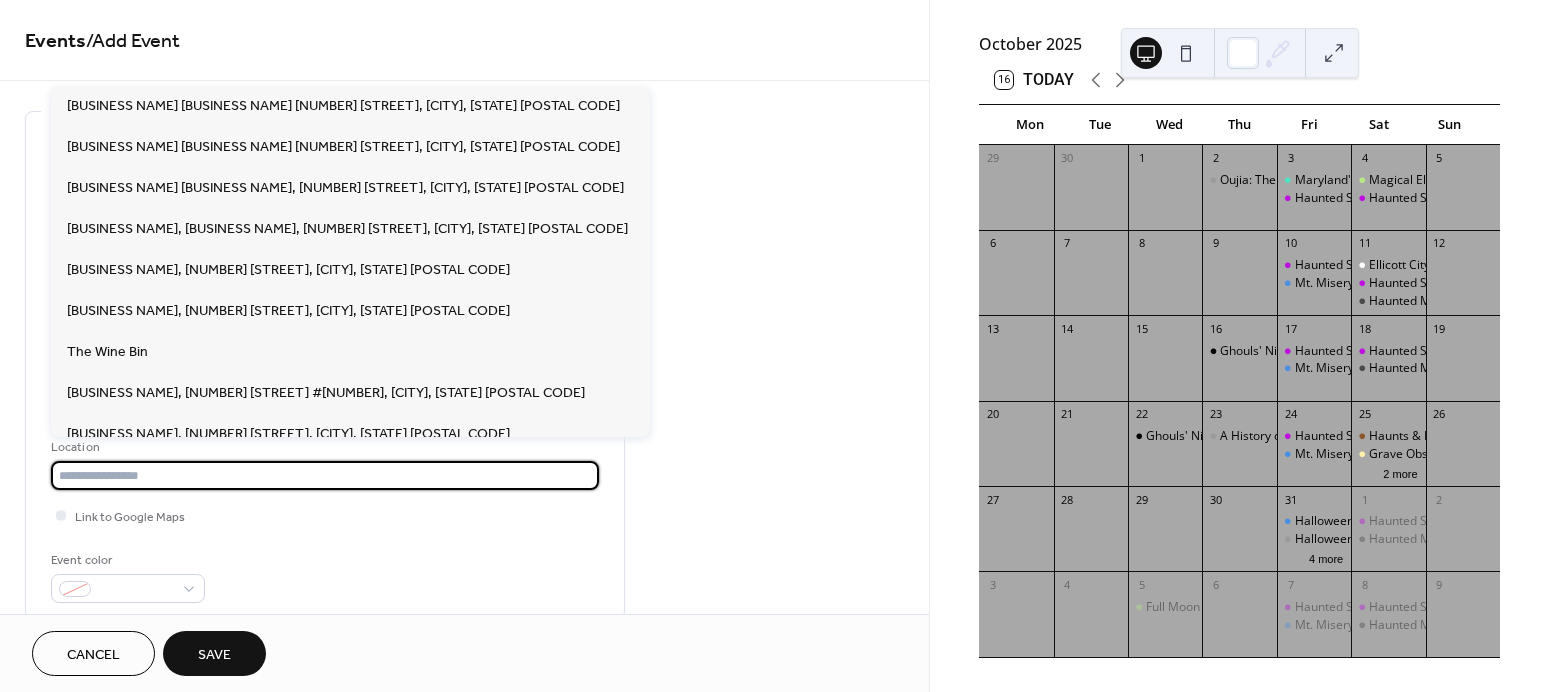 scroll, scrollTop: 2669, scrollLeft: 0, axis: vertical 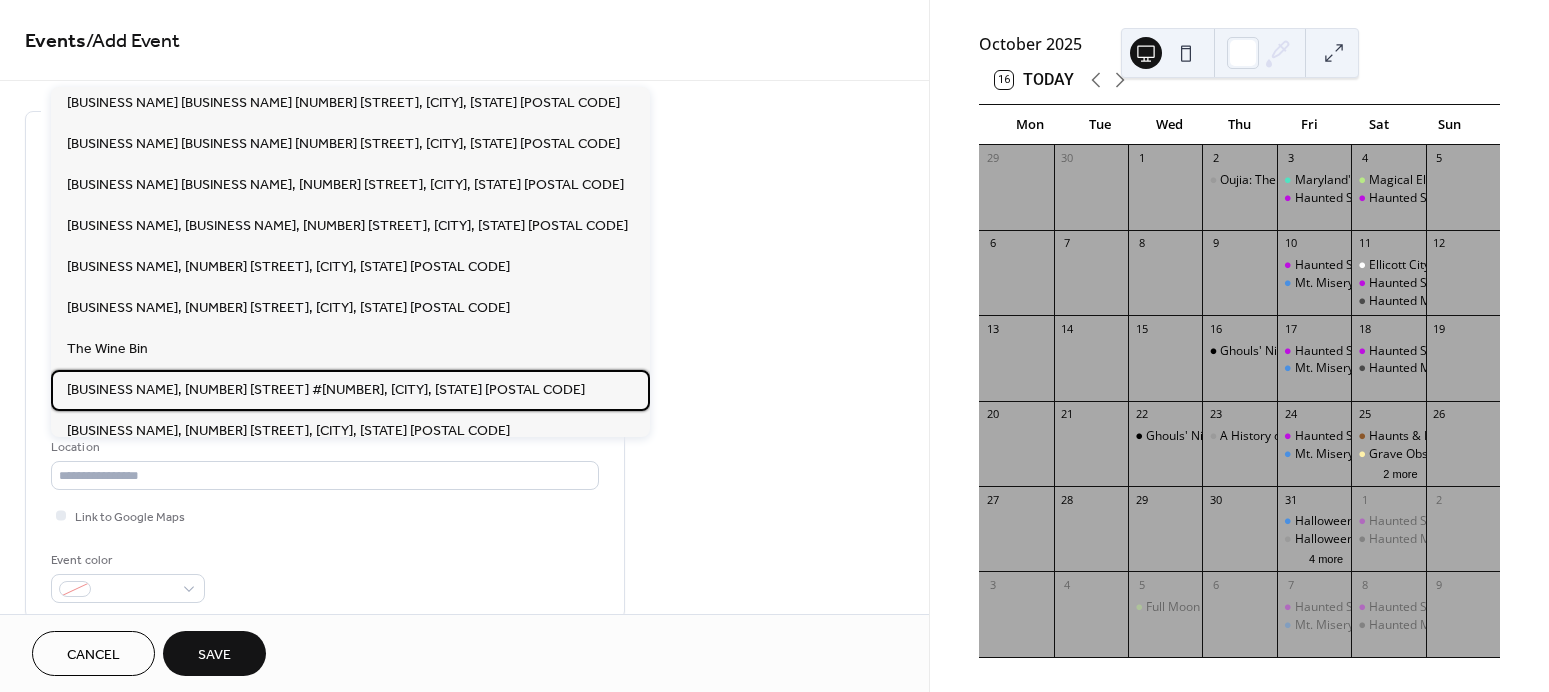 click on "The Wine Bin, 8390 Main St #1, Ellicott City, MD 21043" at bounding box center [326, 389] 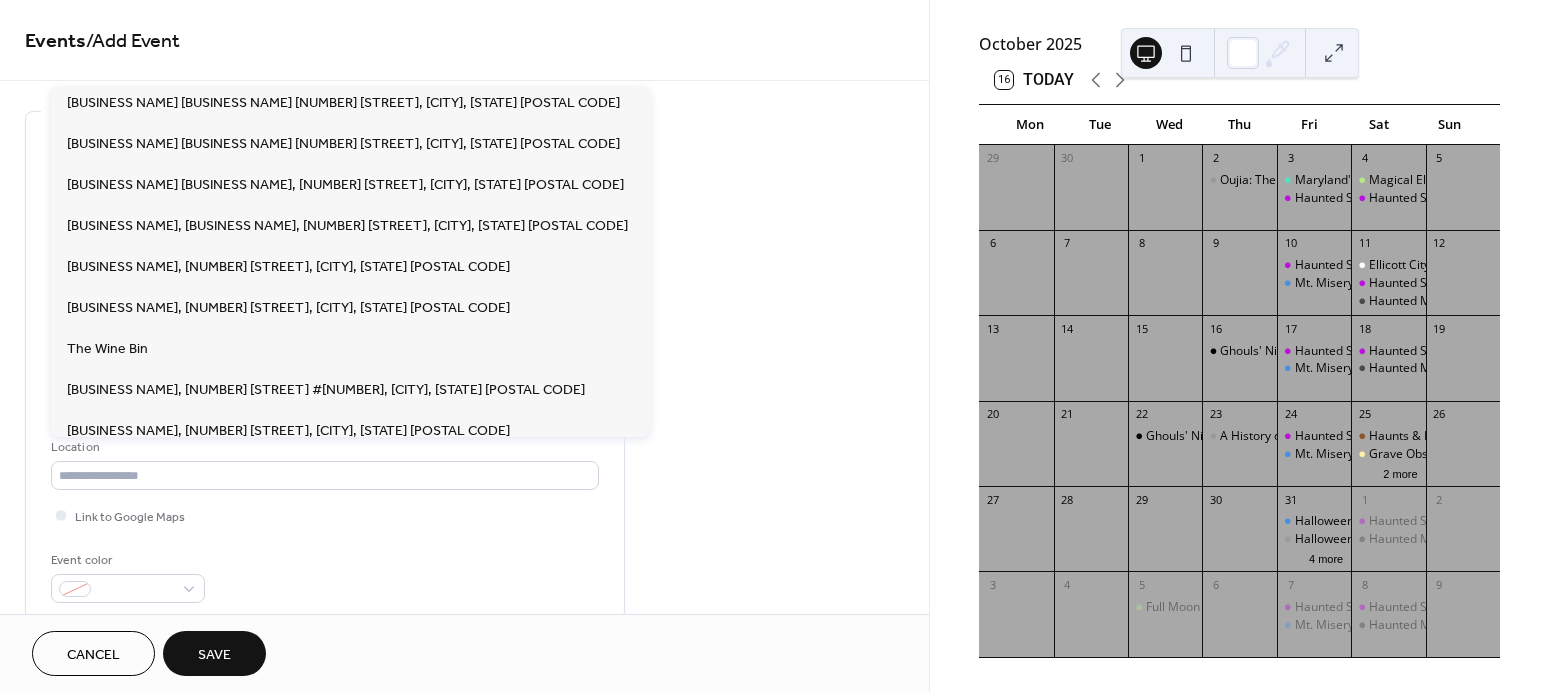 type on "**********" 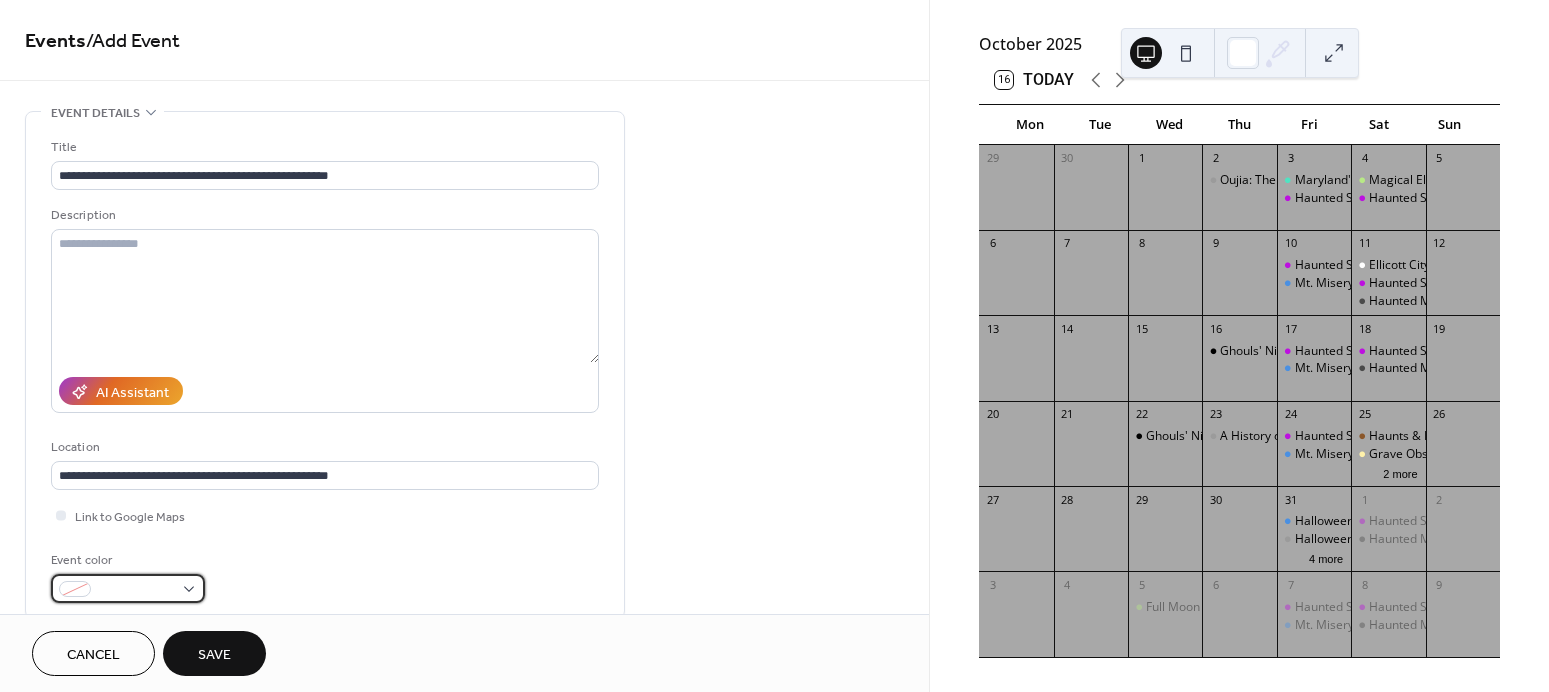 click at bounding box center [136, 590] 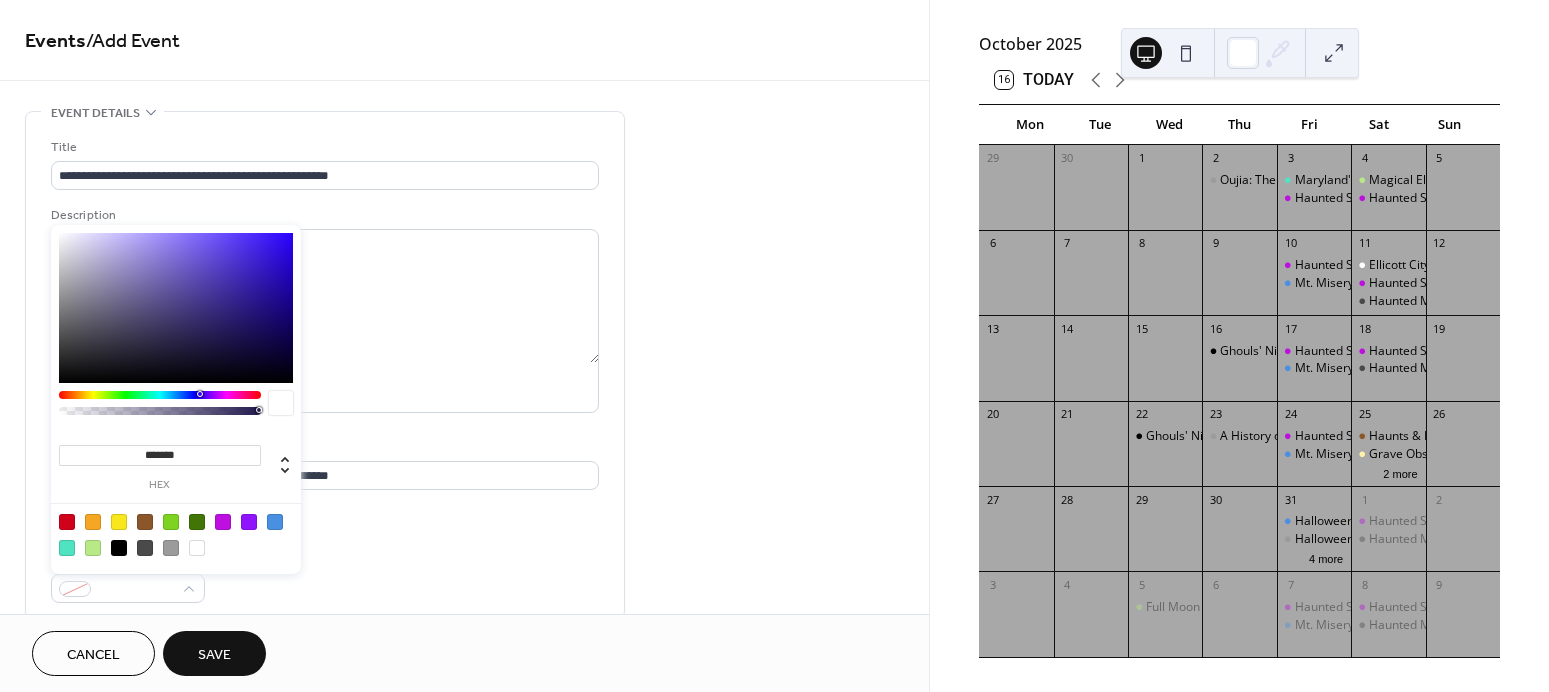 drag, startPoint x: 150, startPoint y: 550, endPoint x: 163, endPoint y: 550, distance: 13 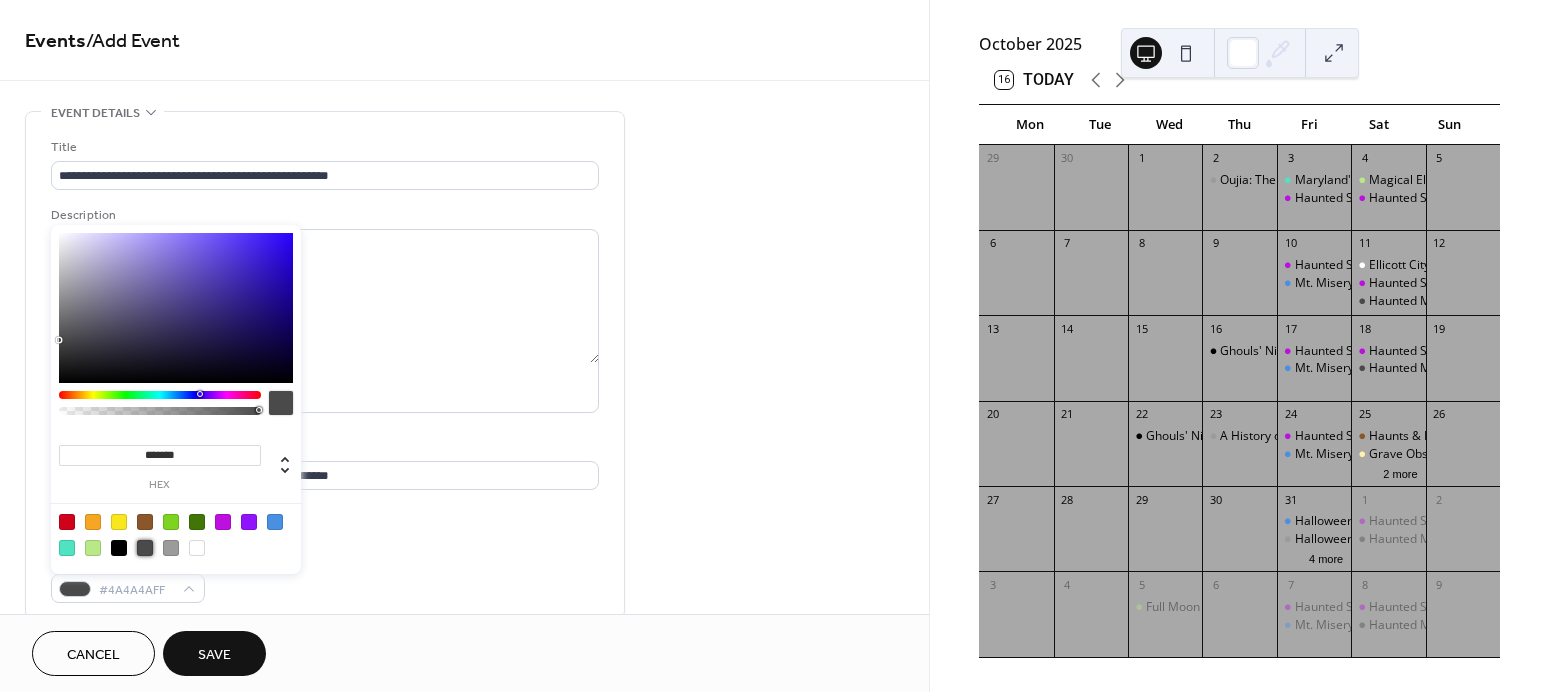 click on "Link to Google Maps" at bounding box center [325, 515] 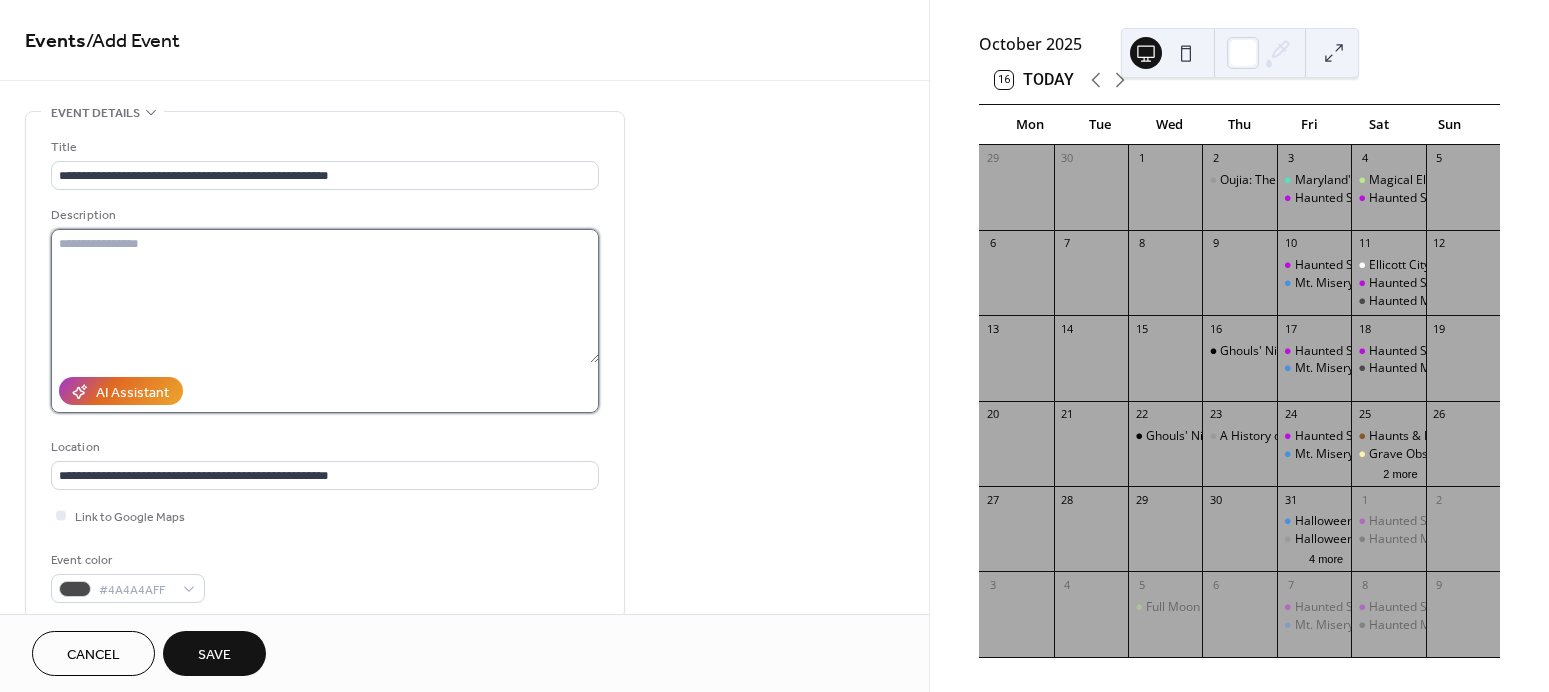 click at bounding box center [325, 296] 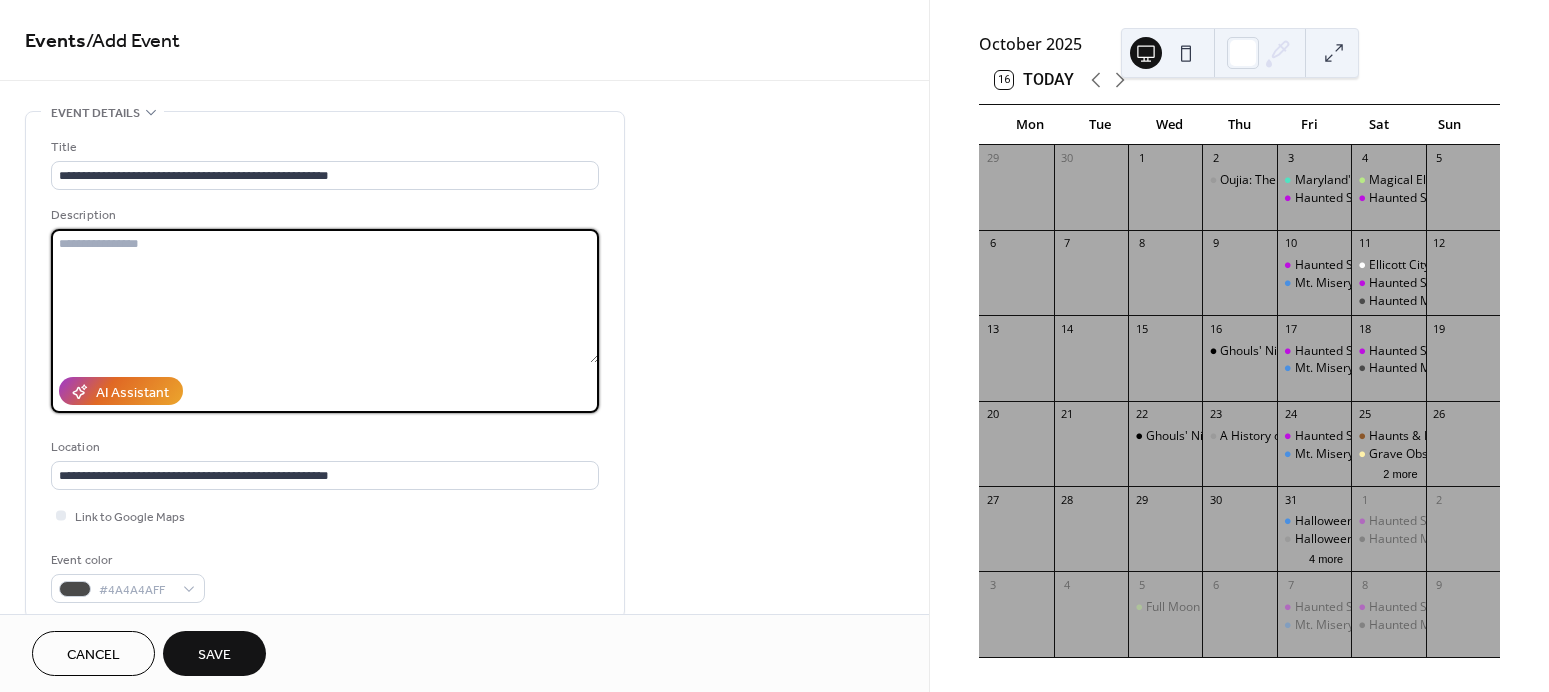 paste on "**********" 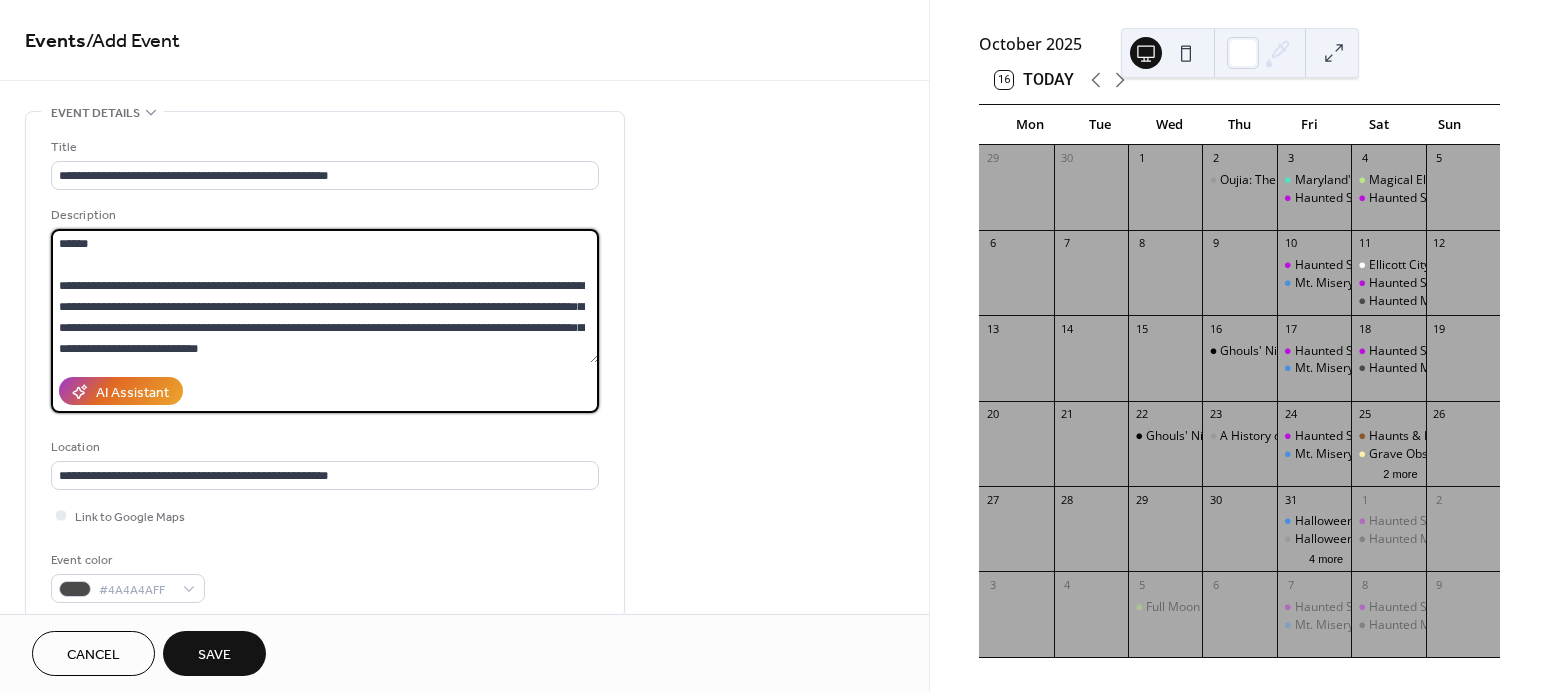 scroll, scrollTop: 482, scrollLeft: 0, axis: vertical 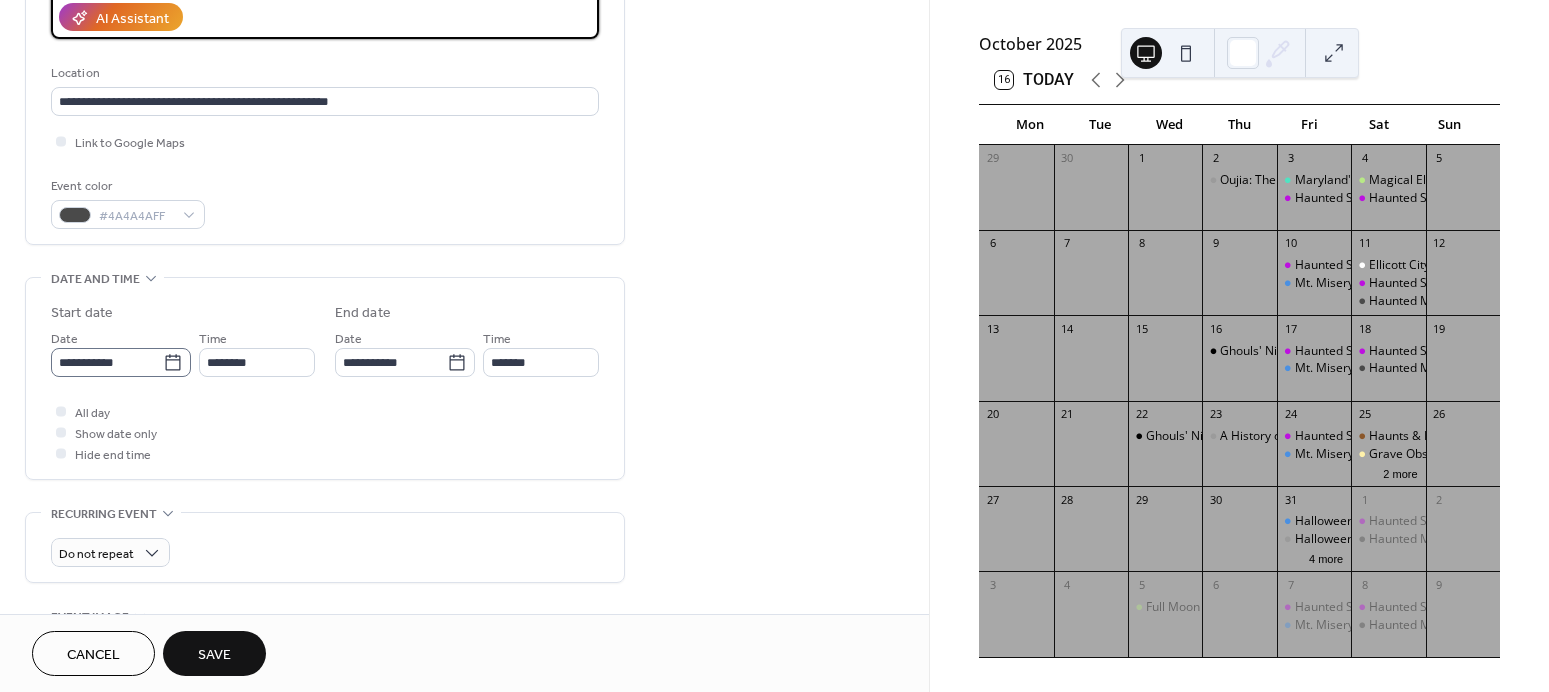 type on "**********" 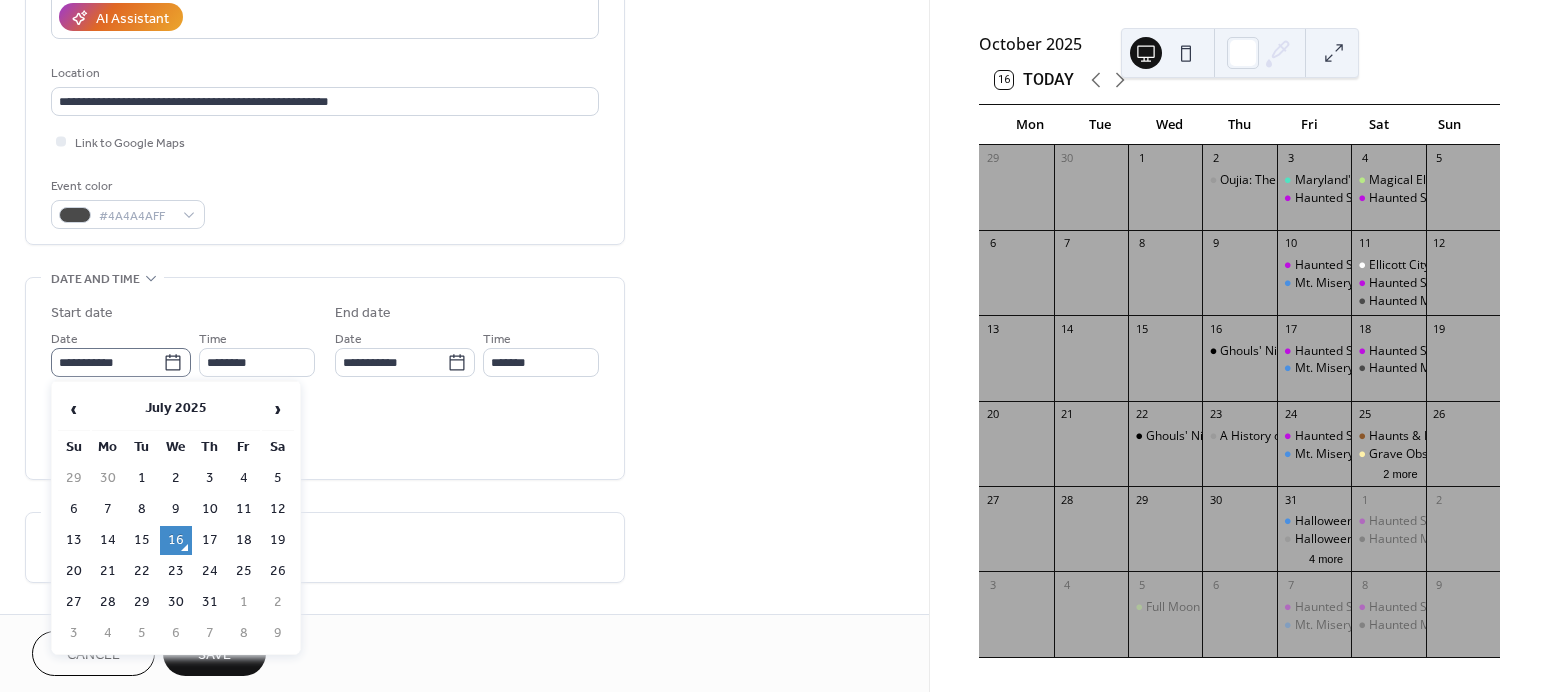 click 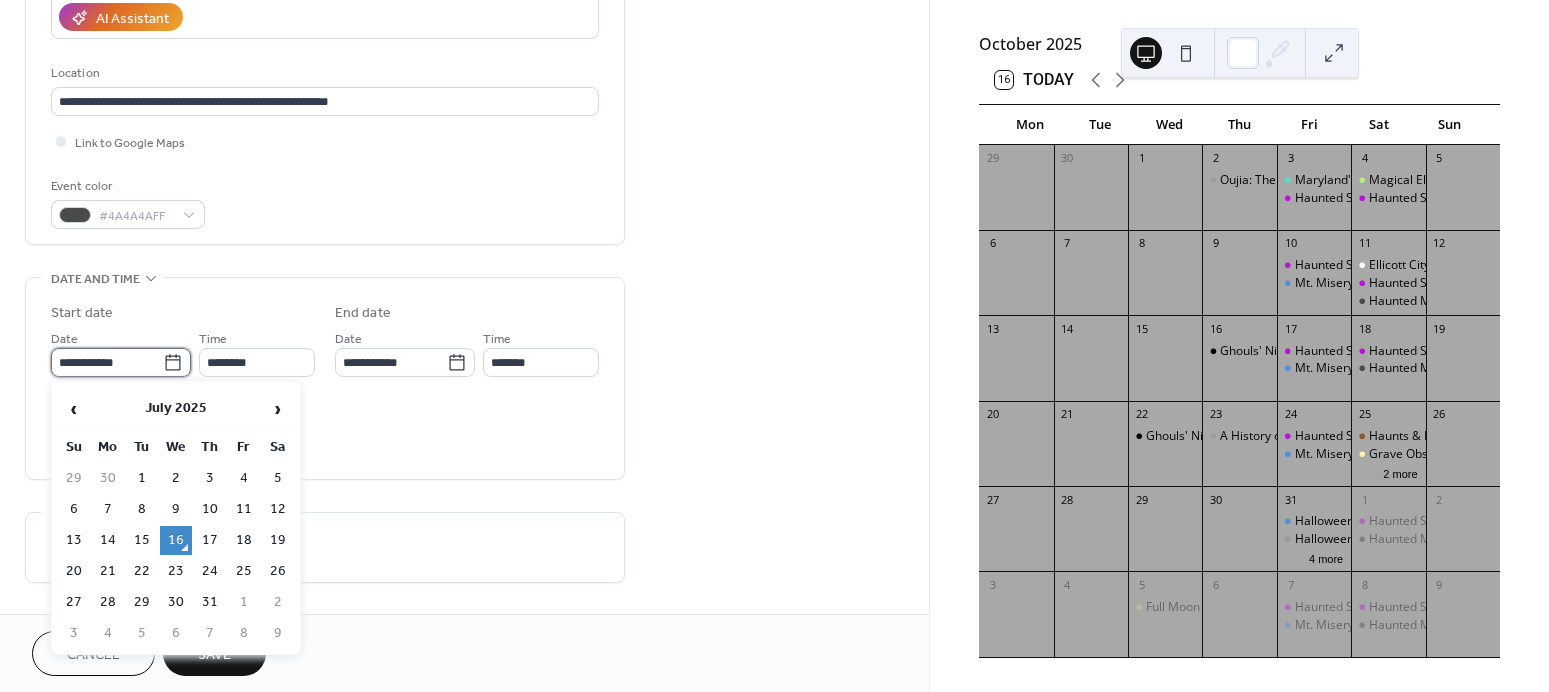 click on "**********" at bounding box center (107, 362) 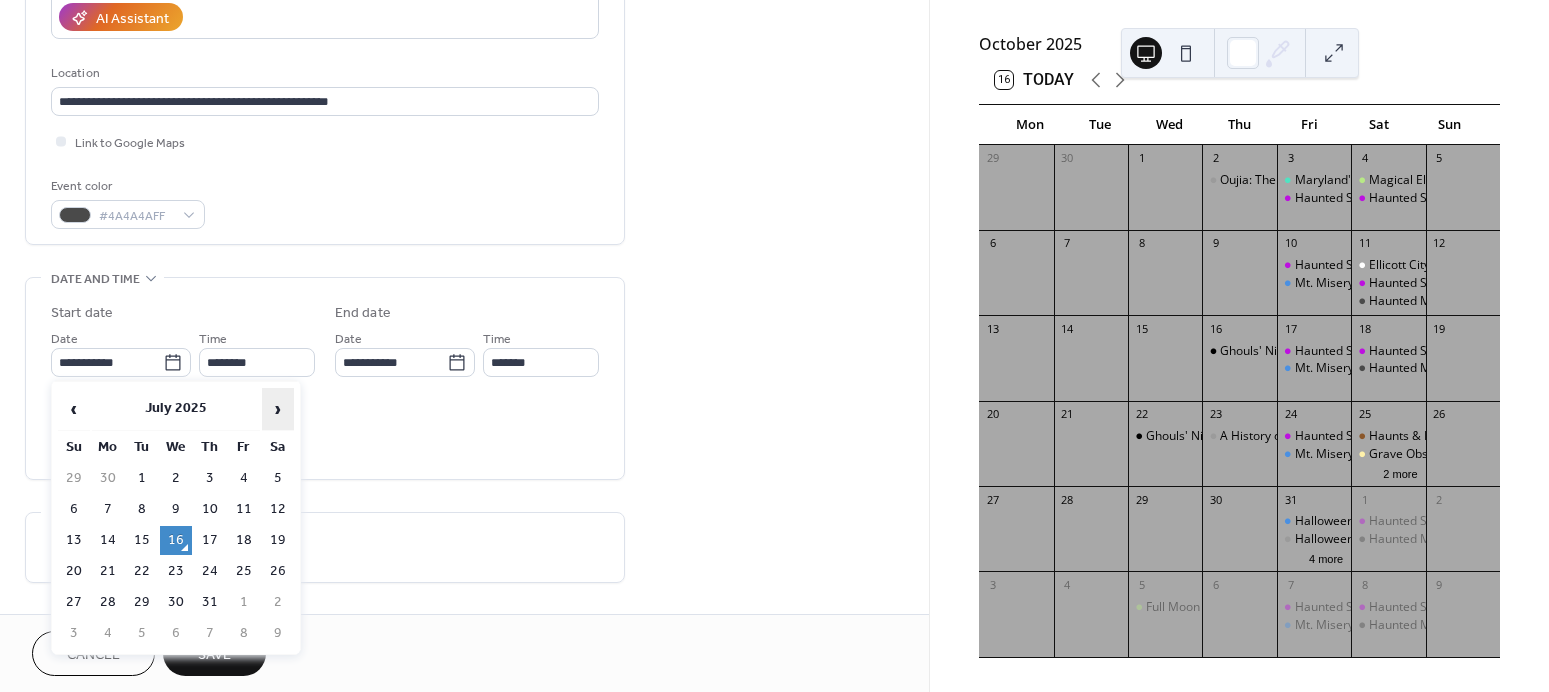 click on "›" at bounding box center (278, 409) 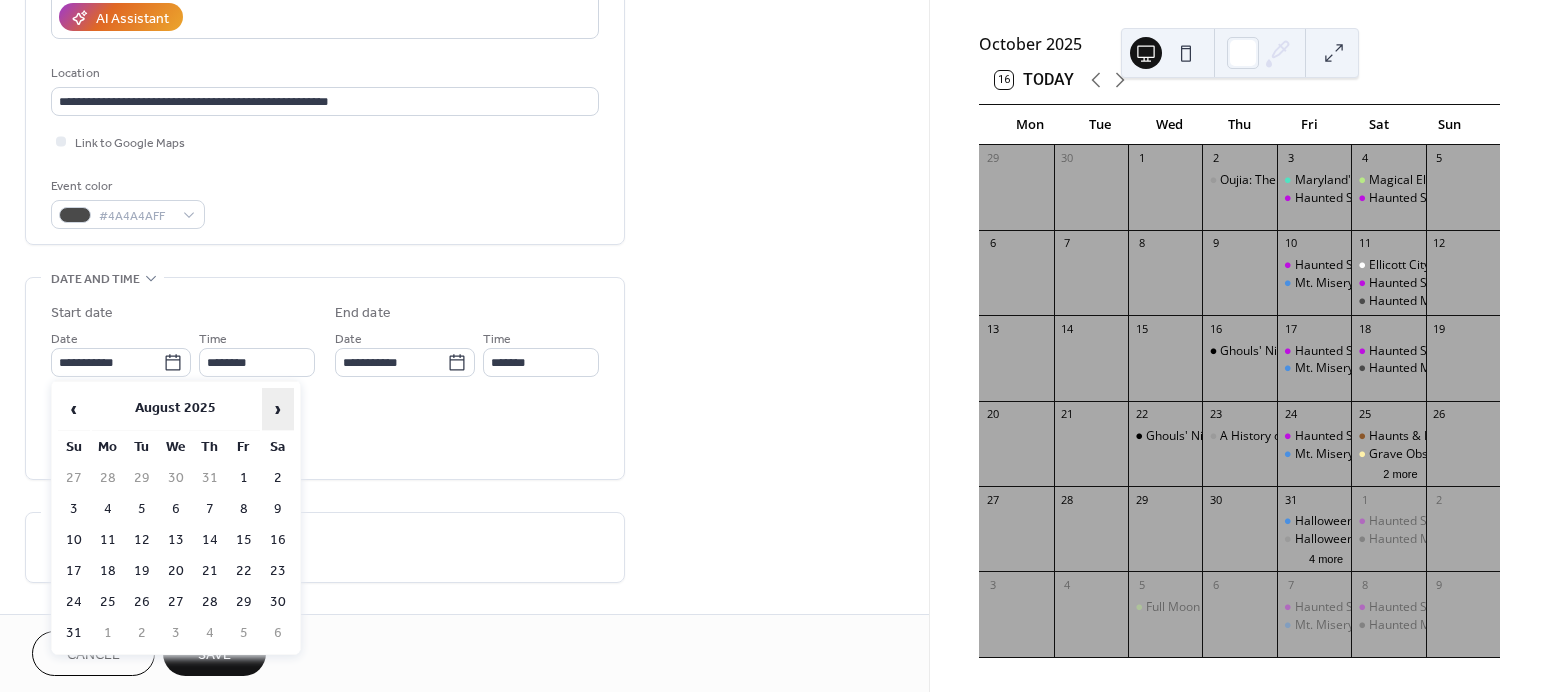 click on "›" at bounding box center (278, 409) 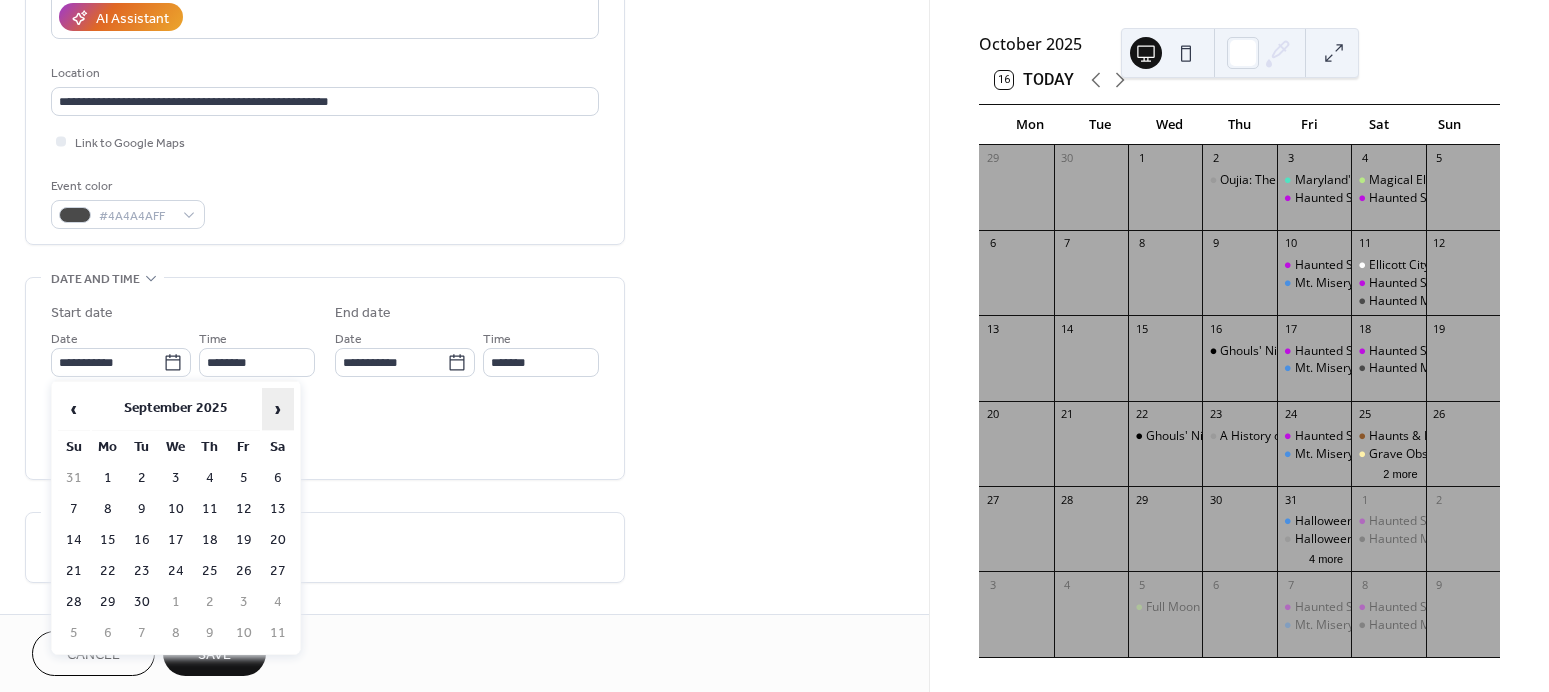 click on "›" at bounding box center [278, 409] 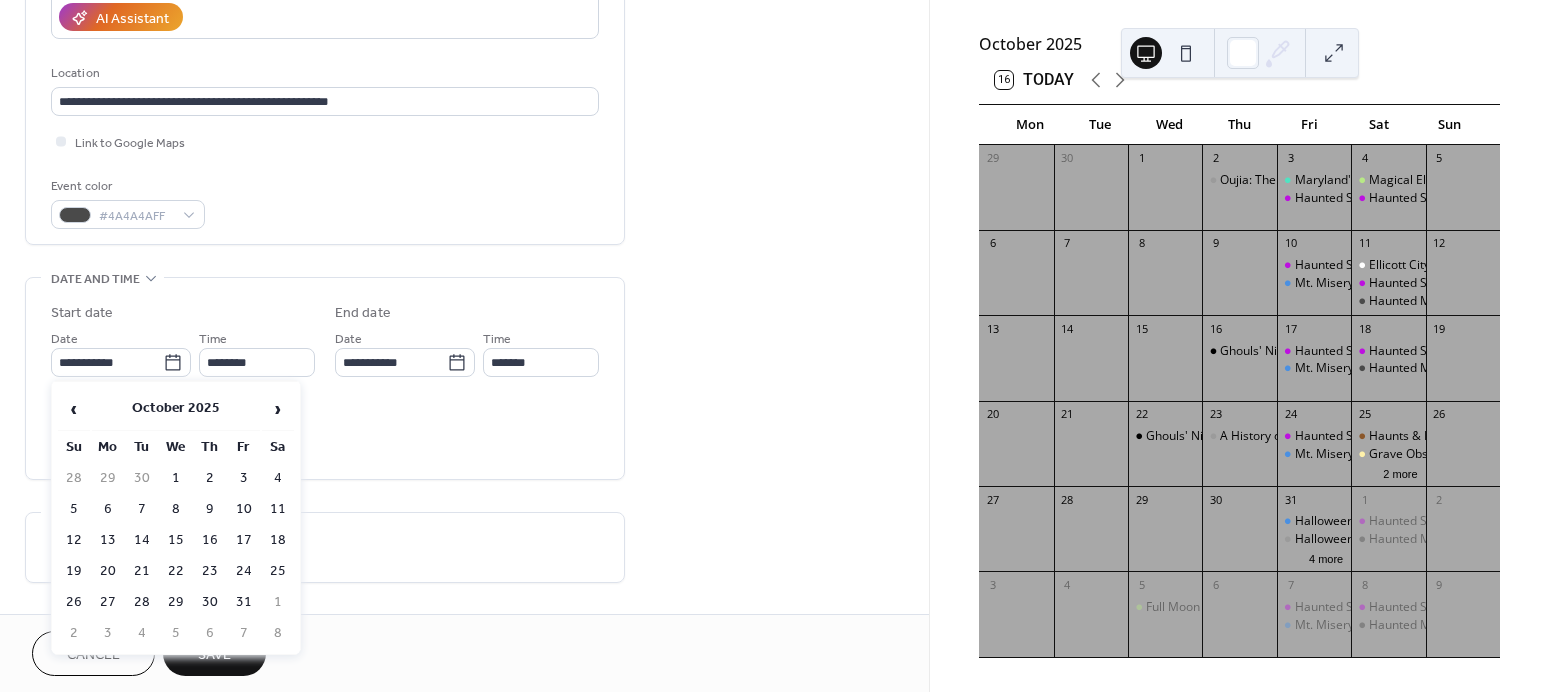 drag, startPoint x: 179, startPoint y: 537, endPoint x: 323, endPoint y: 465, distance: 160.99689 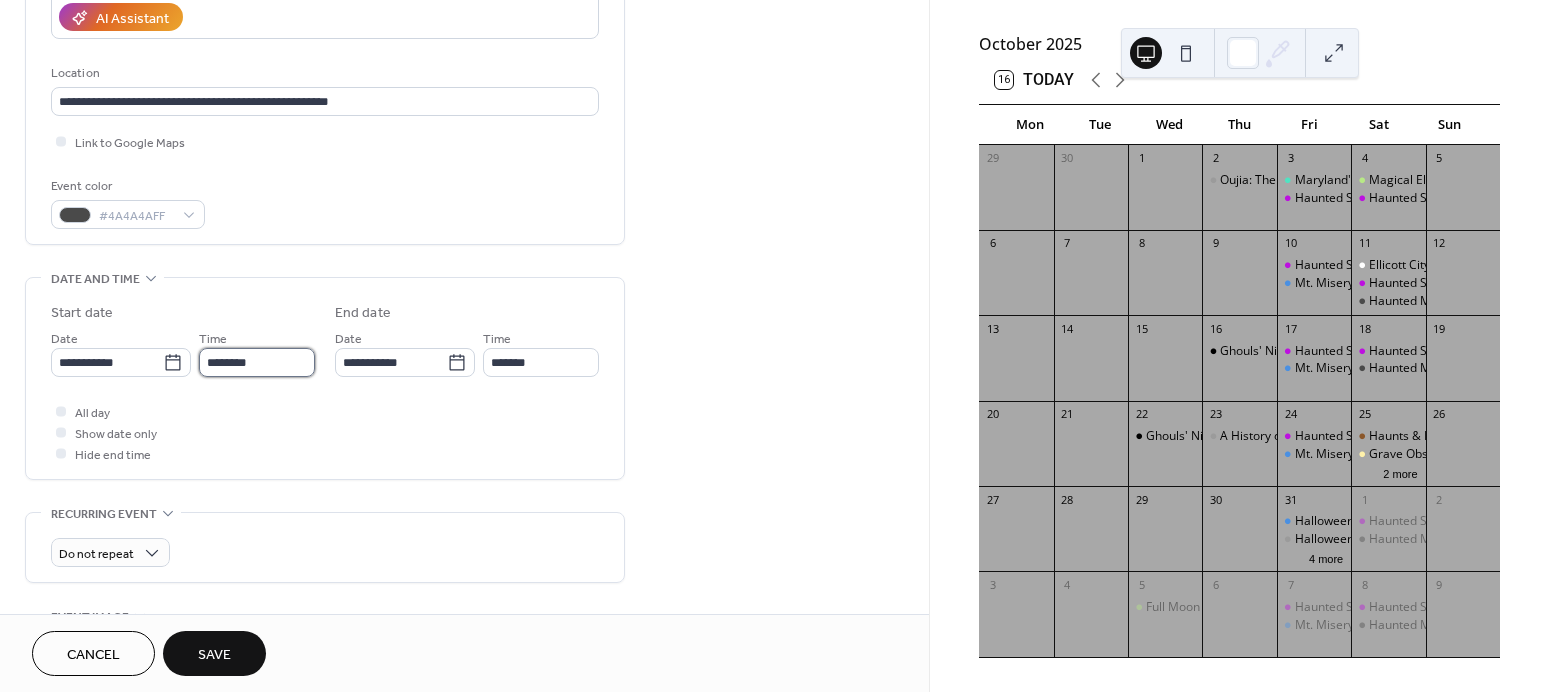 click on "********" at bounding box center (257, 362) 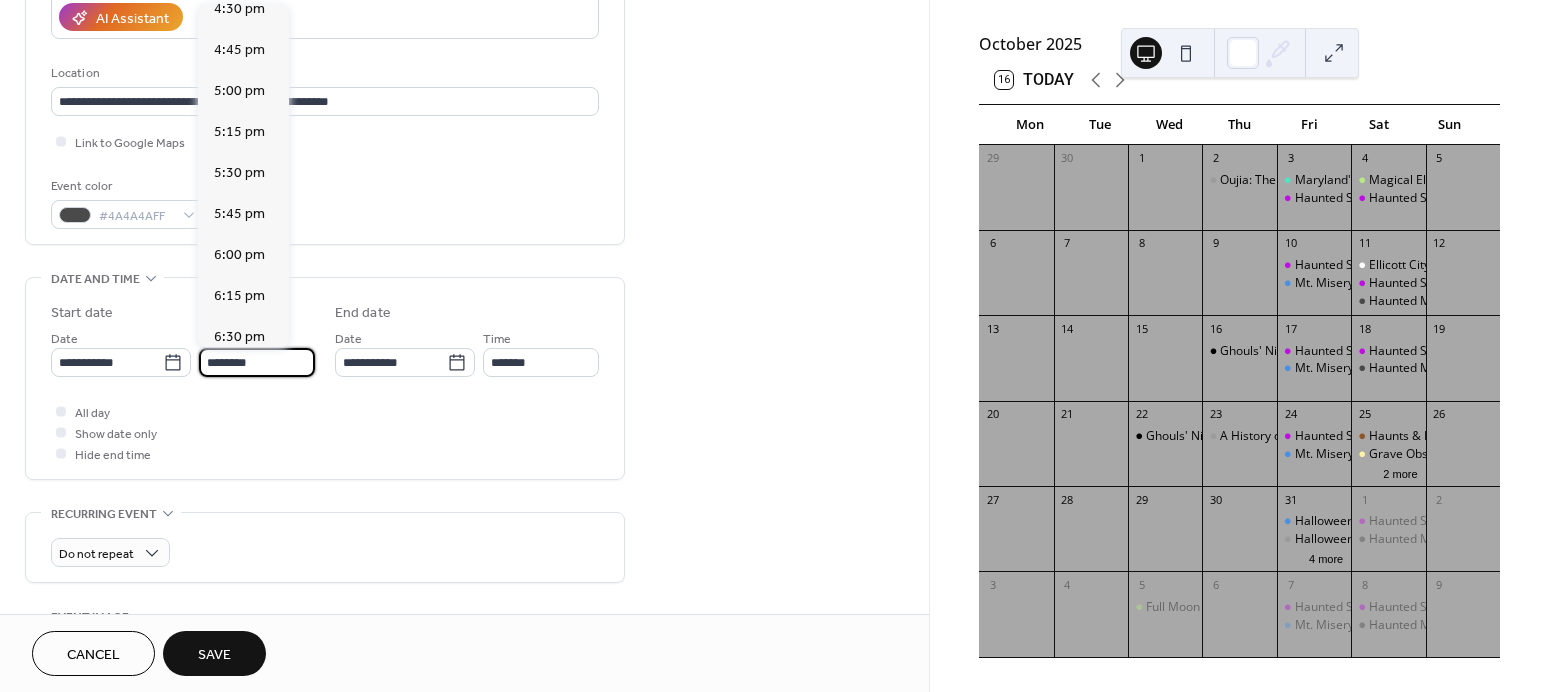 scroll, scrollTop: 2725, scrollLeft: 0, axis: vertical 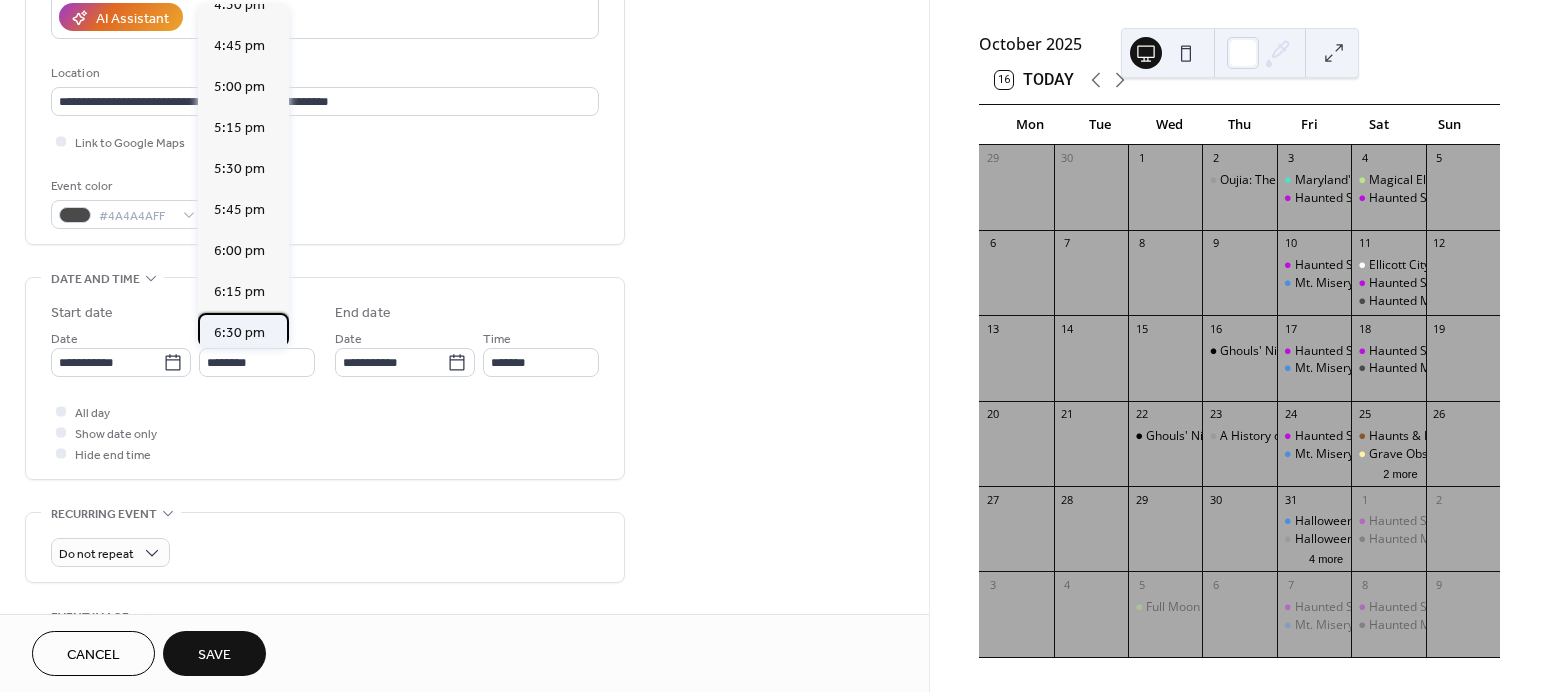 click on "6:30 pm" at bounding box center (239, 333) 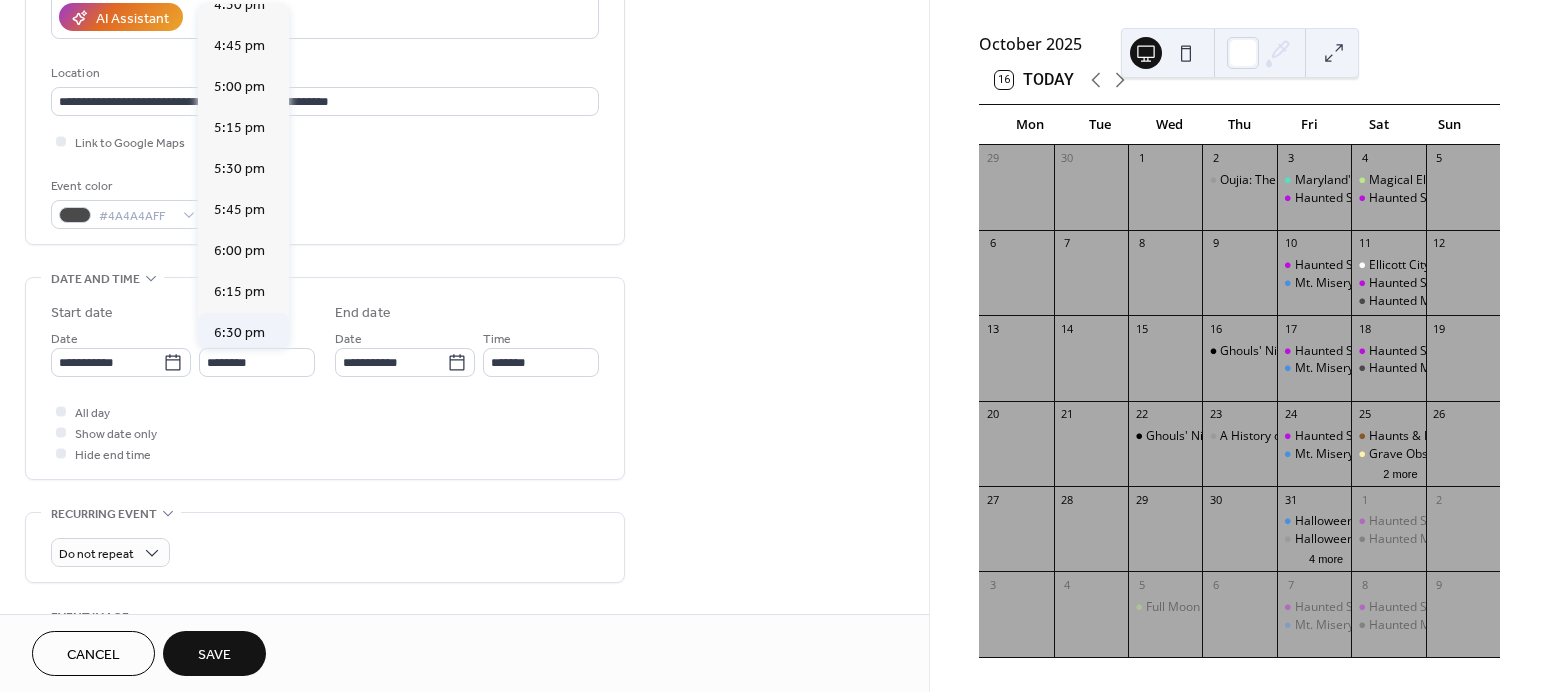 type on "*******" 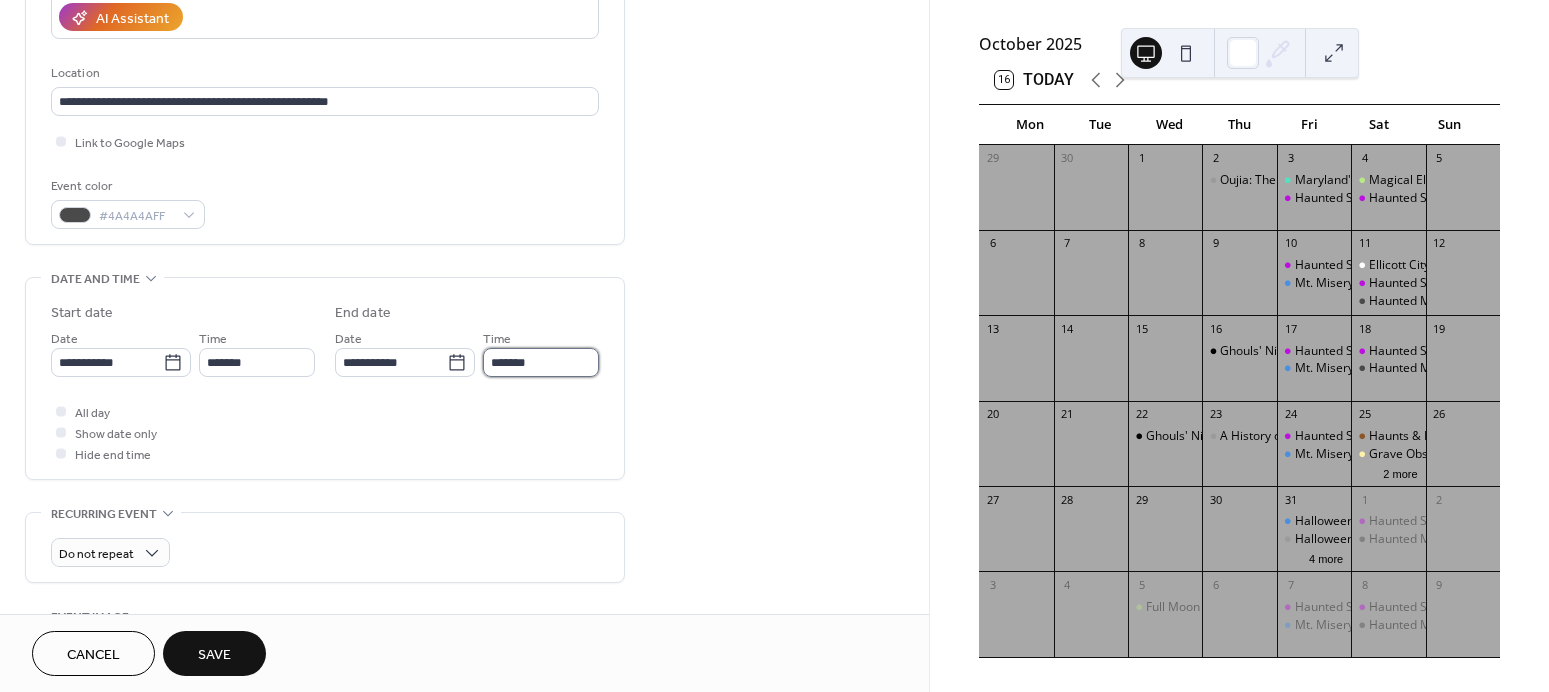 click on "*******" at bounding box center (541, 362) 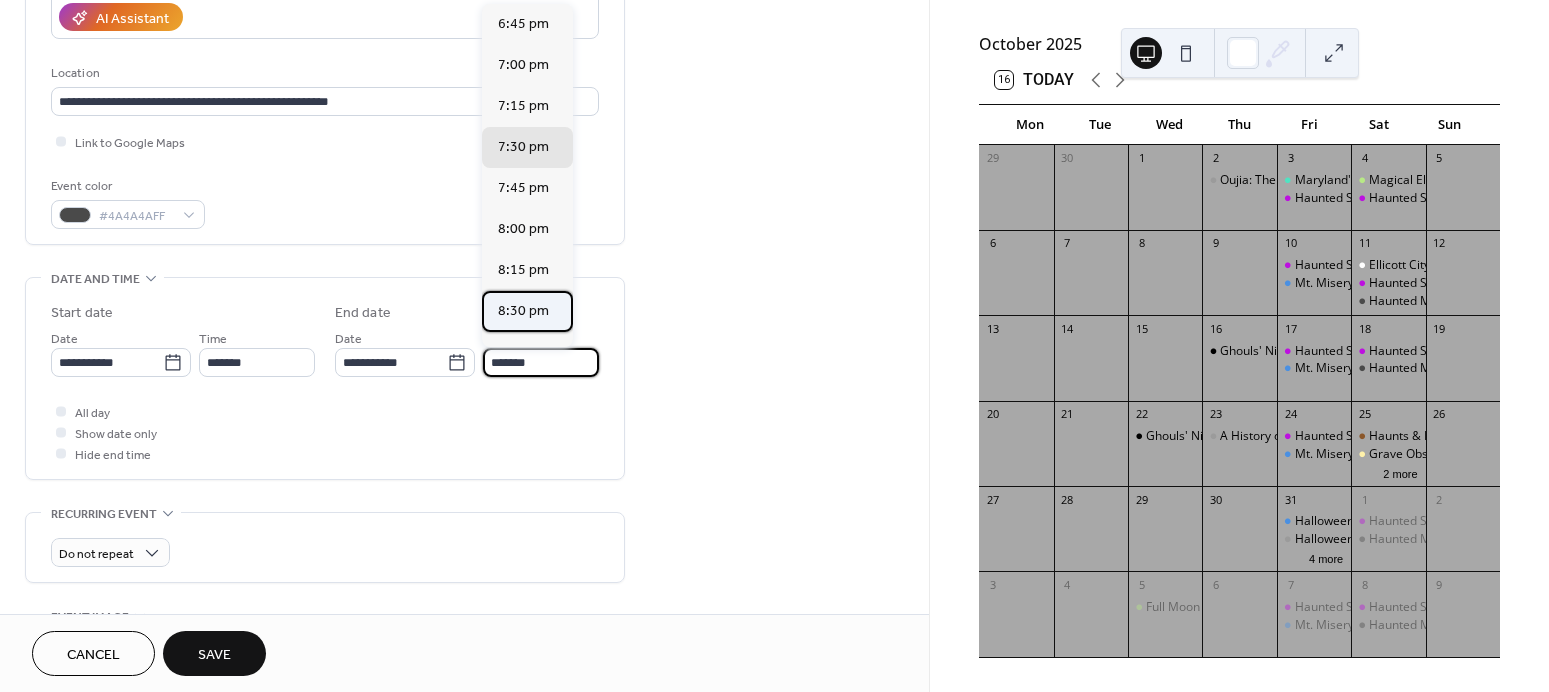 click on "8:30 pm" at bounding box center [523, 311] 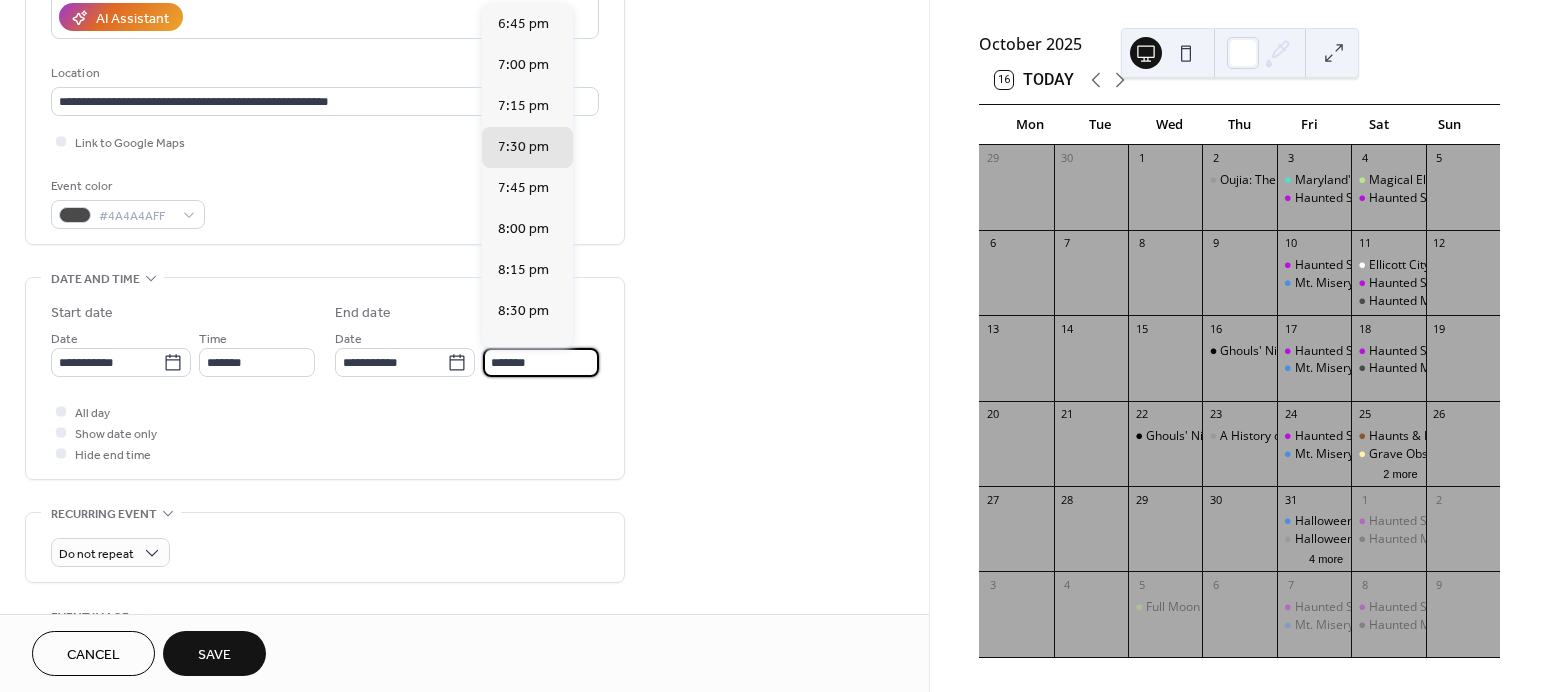 type on "*******" 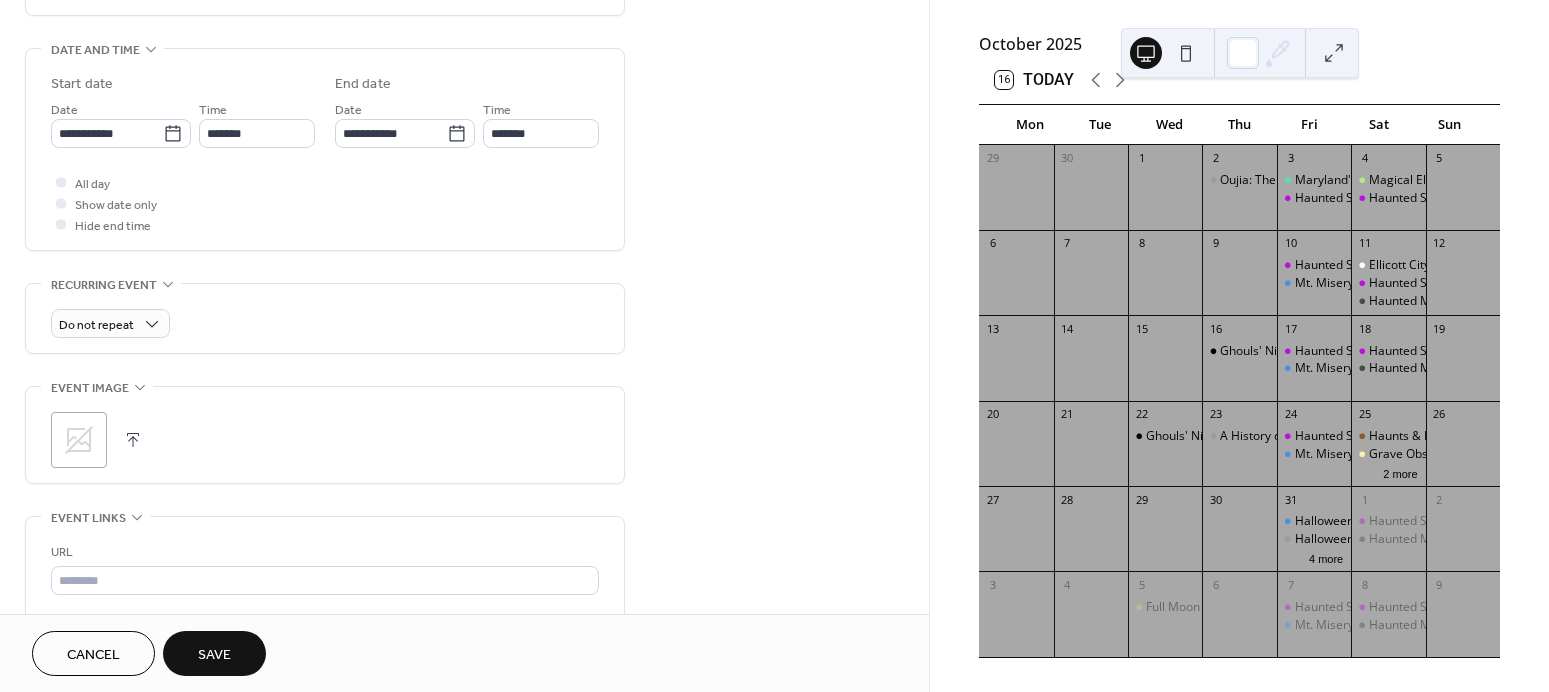 scroll, scrollTop: 611, scrollLeft: 0, axis: vertical 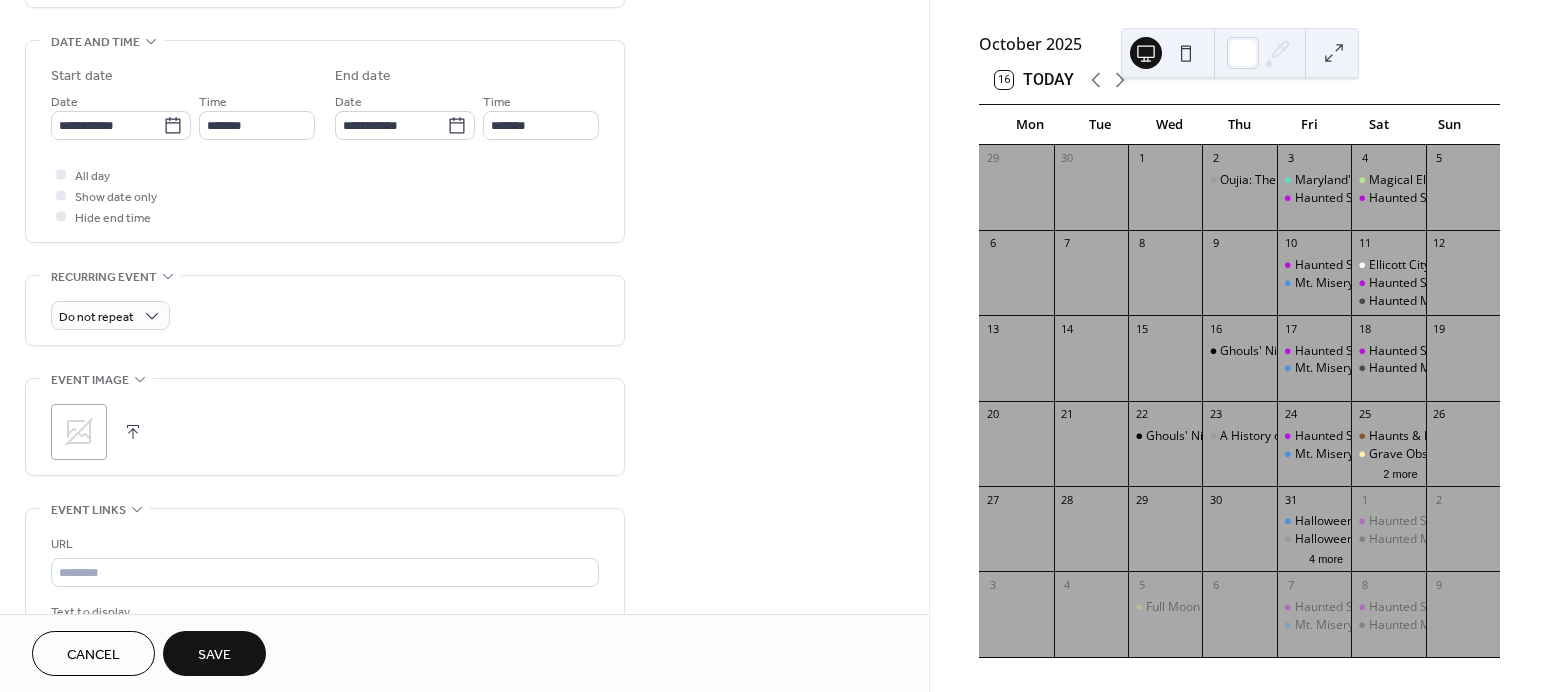 click 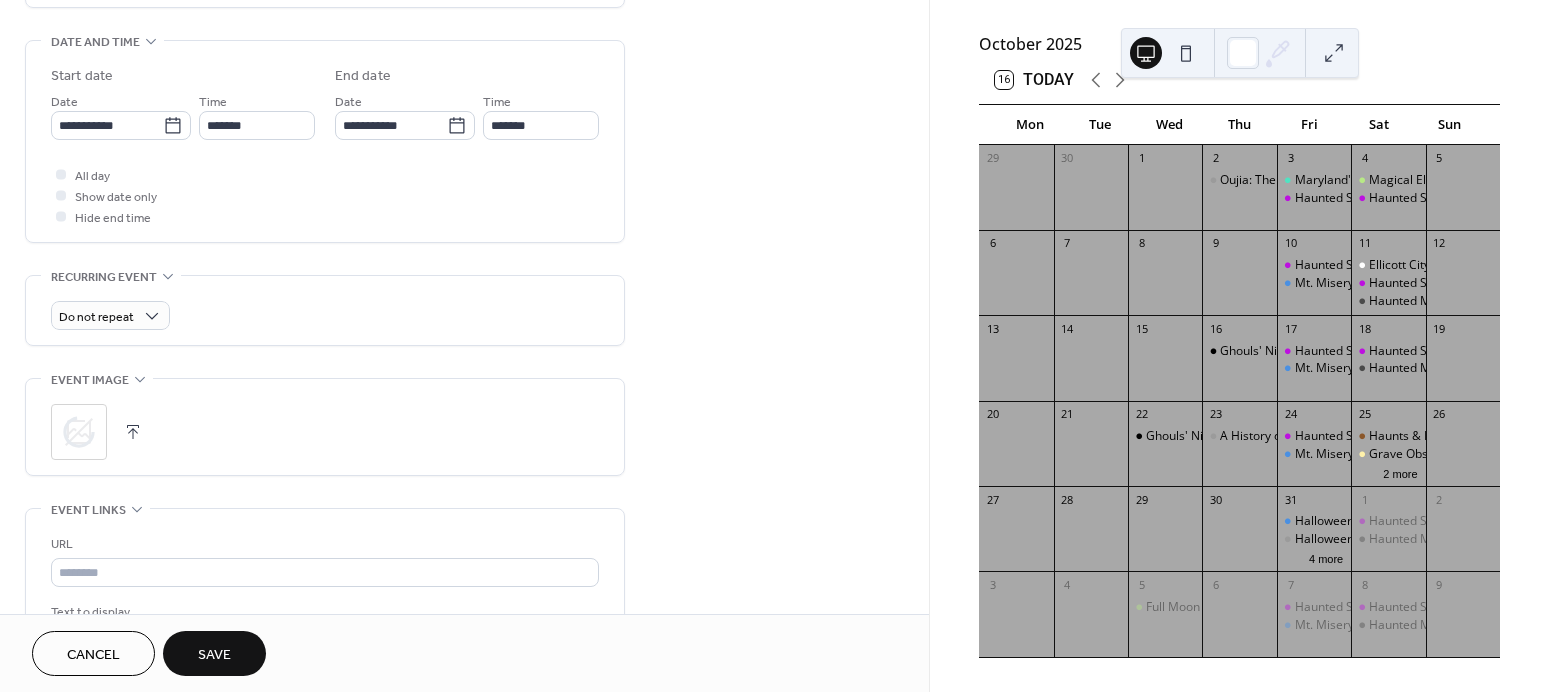 scroll, scrollTop: 74, scrollLeft: 0, axis: vertical 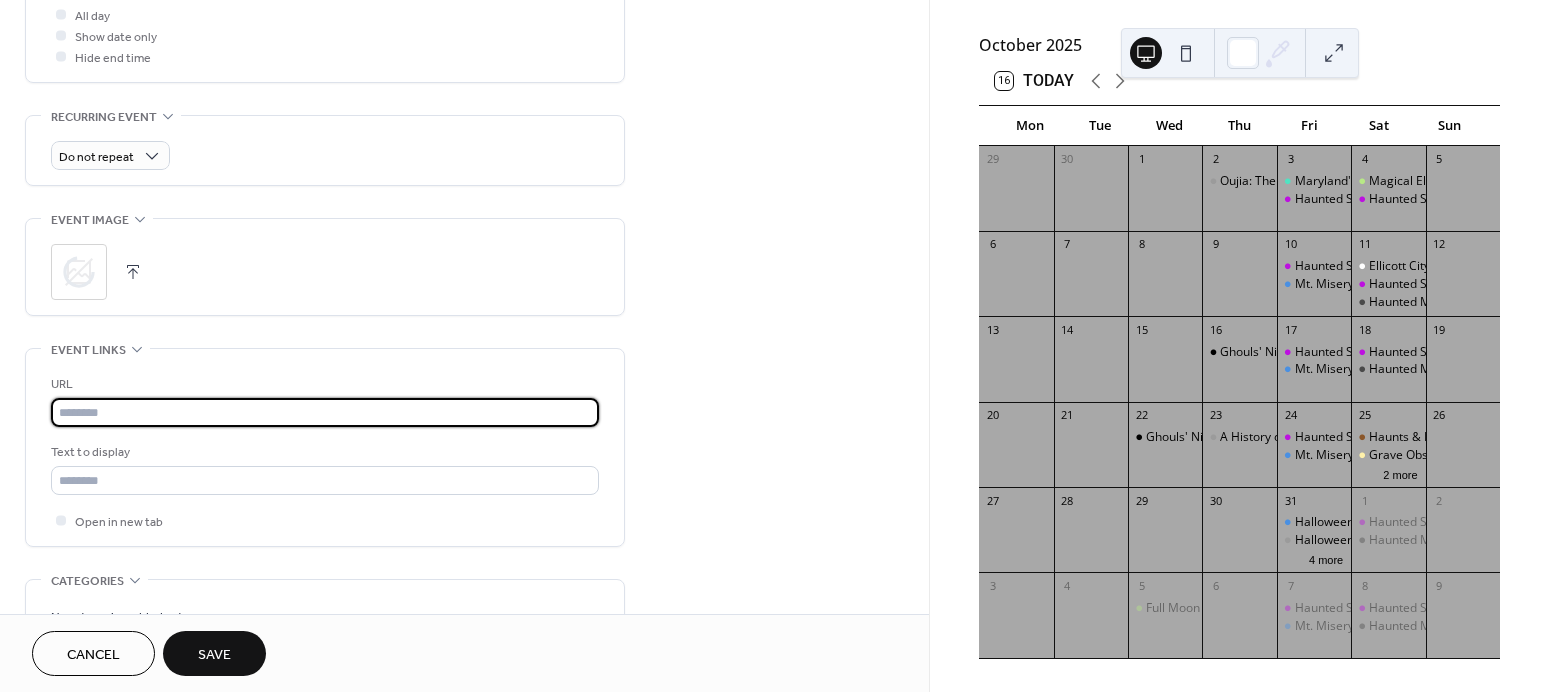 click at bounding box center [325, 412] 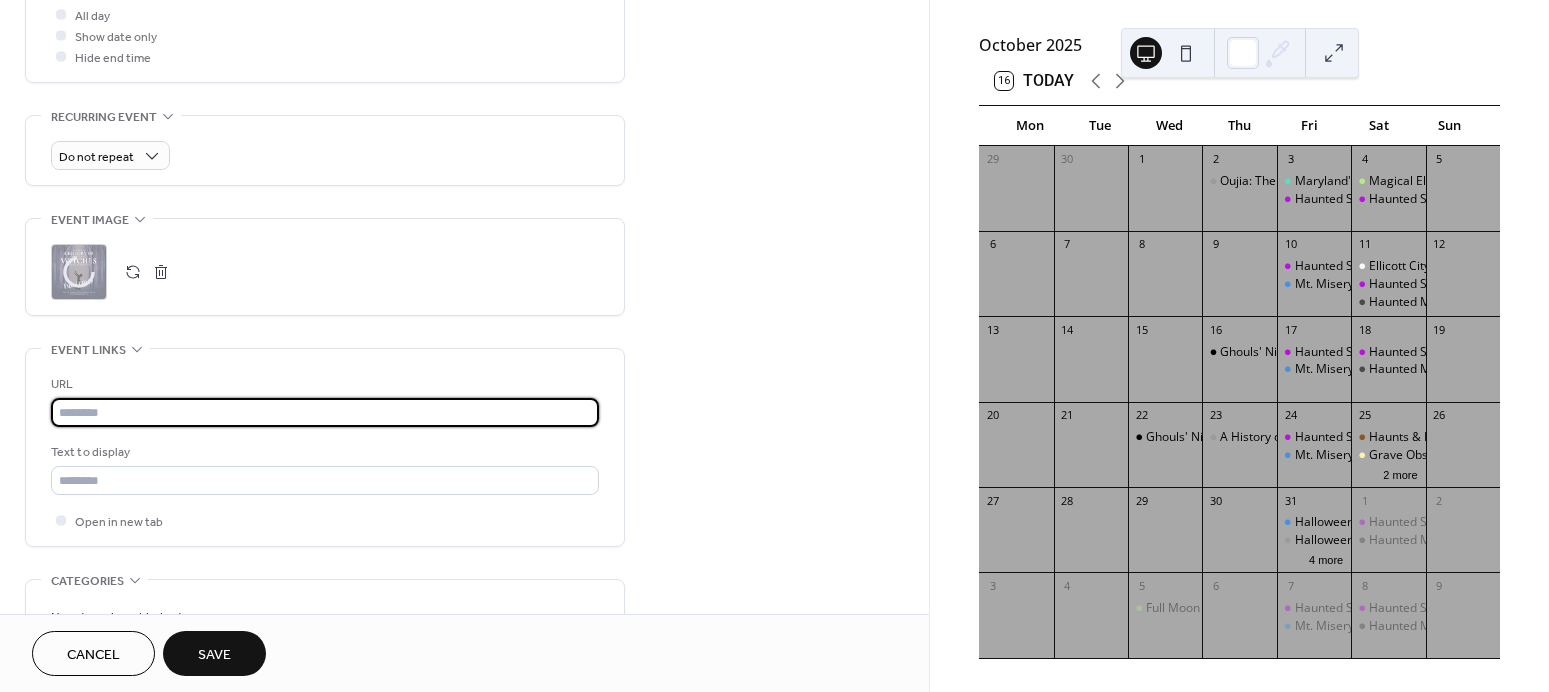 type on "**********" 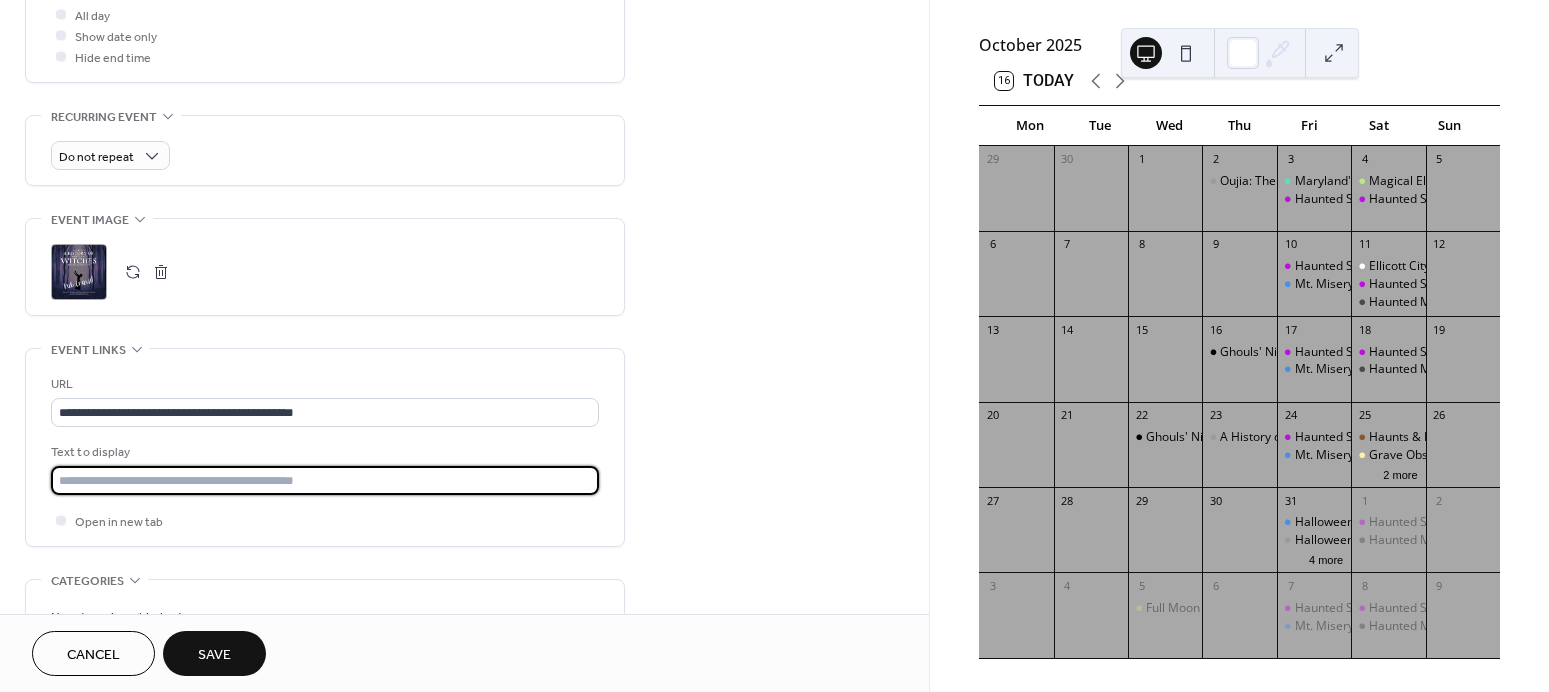 click at bounding box center [325, 480] 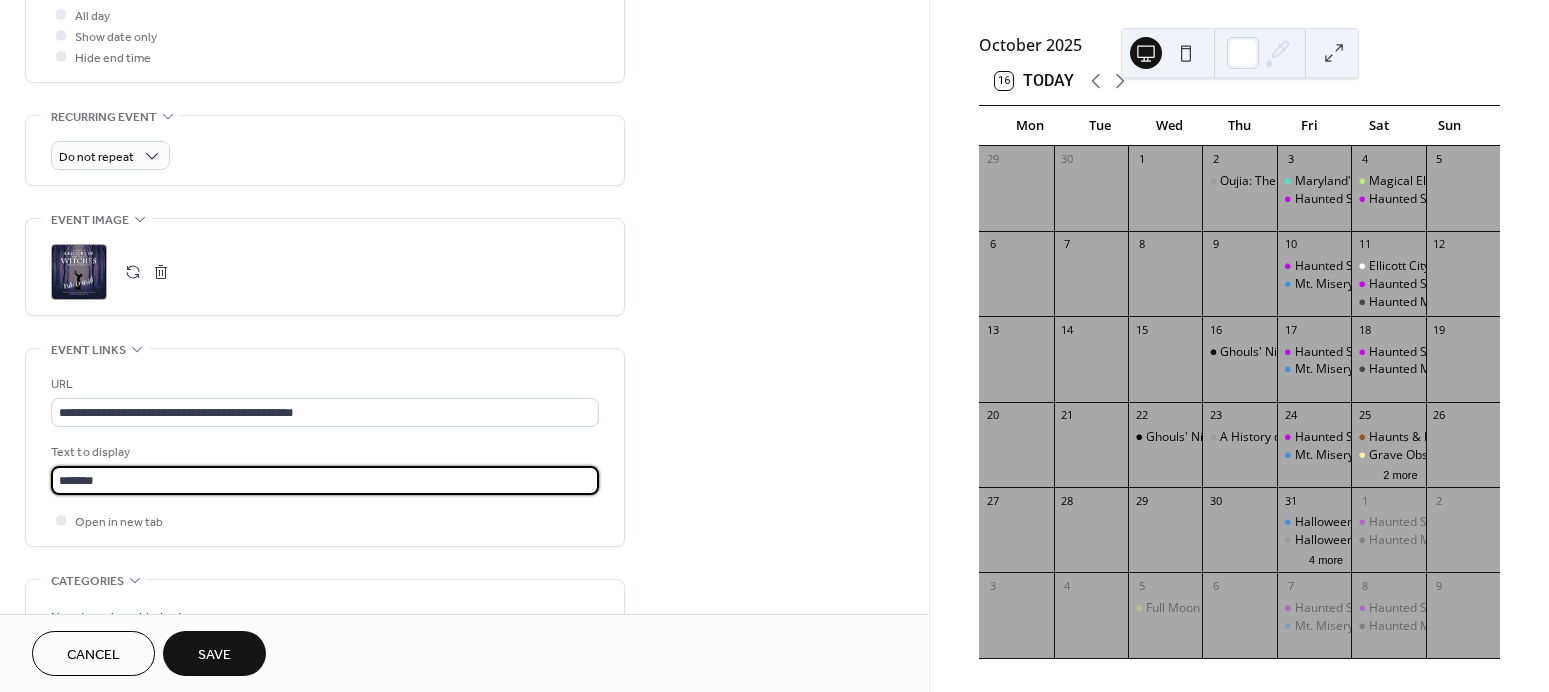 type on "*******" 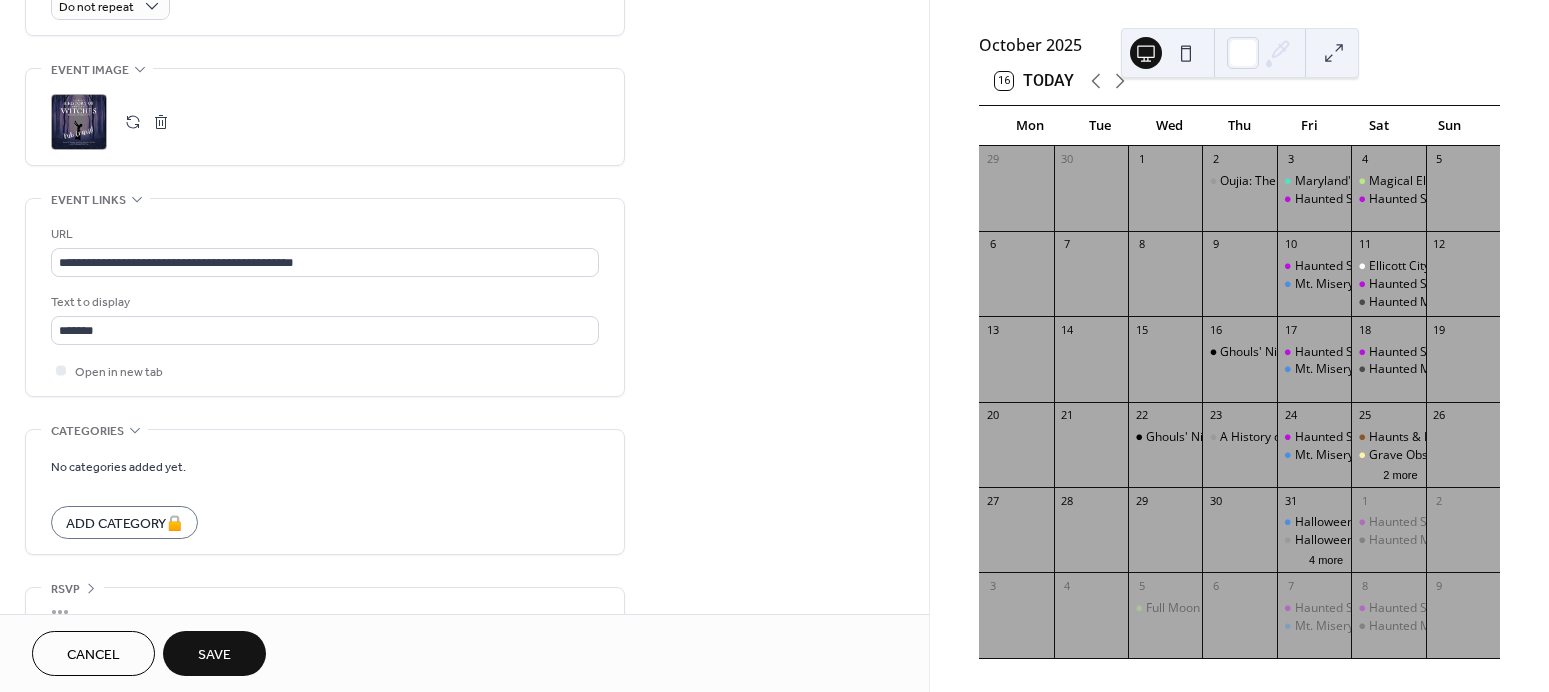 scroll, scrollTop: 952, scrollLeft: 0, axis: vertical 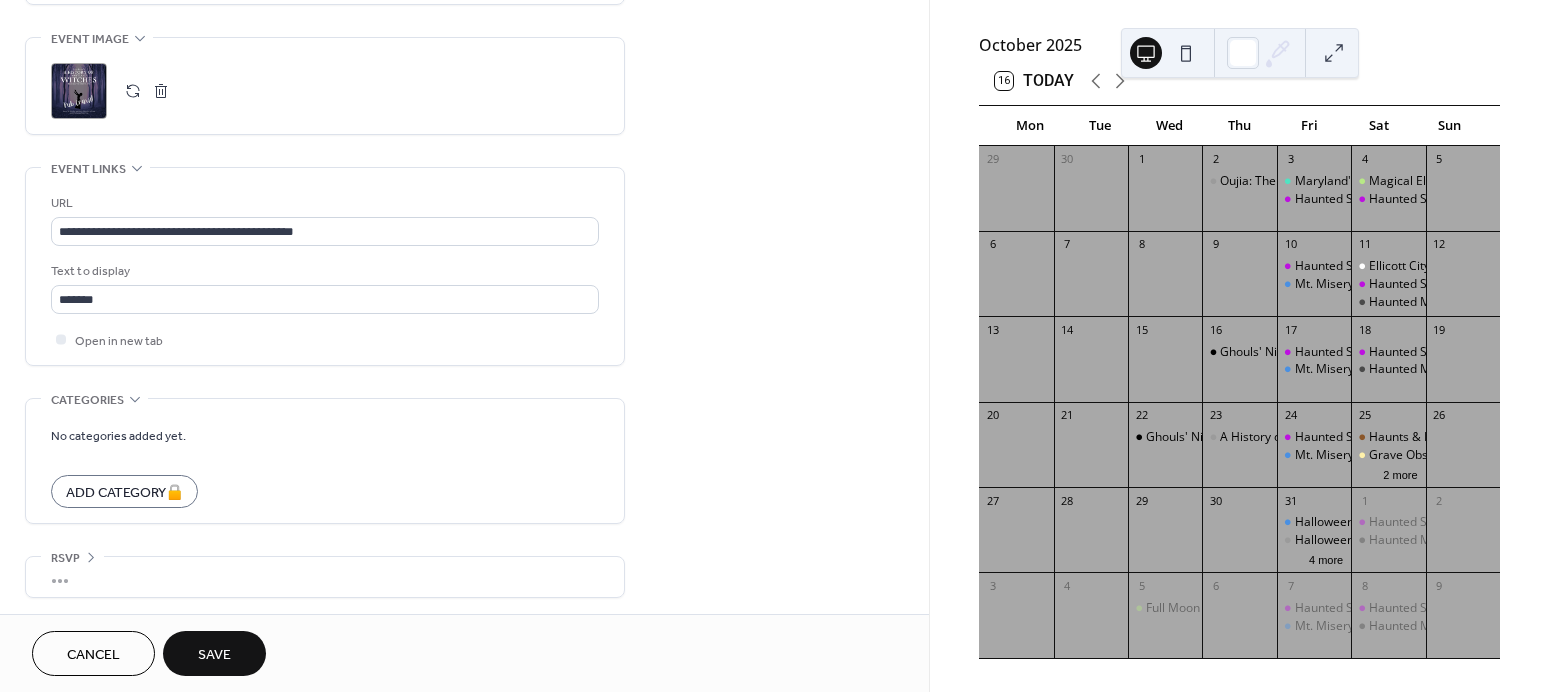 click on "Save" at bounding box center (214, 655) 